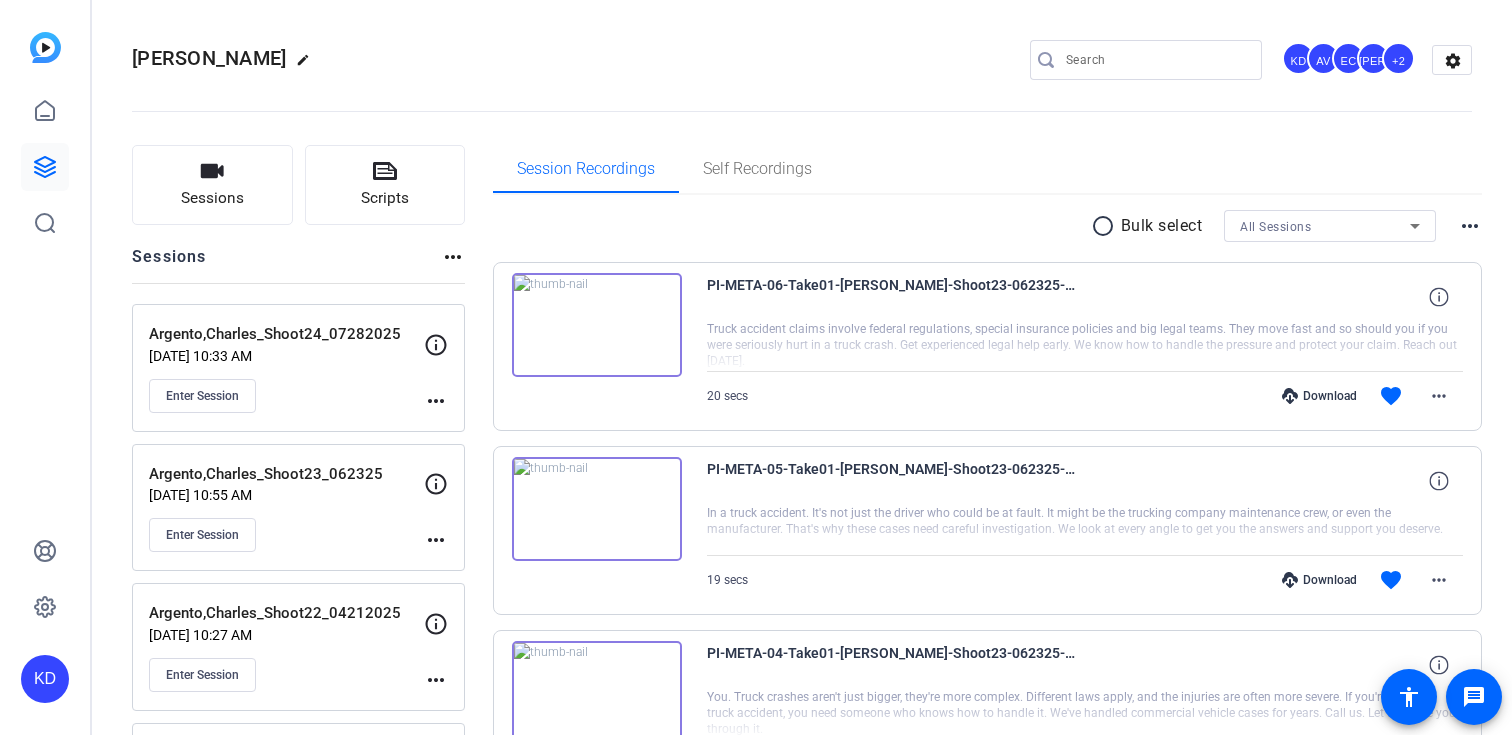 scroll, scrollTop: 0, scrollLeft: 0, axis: both 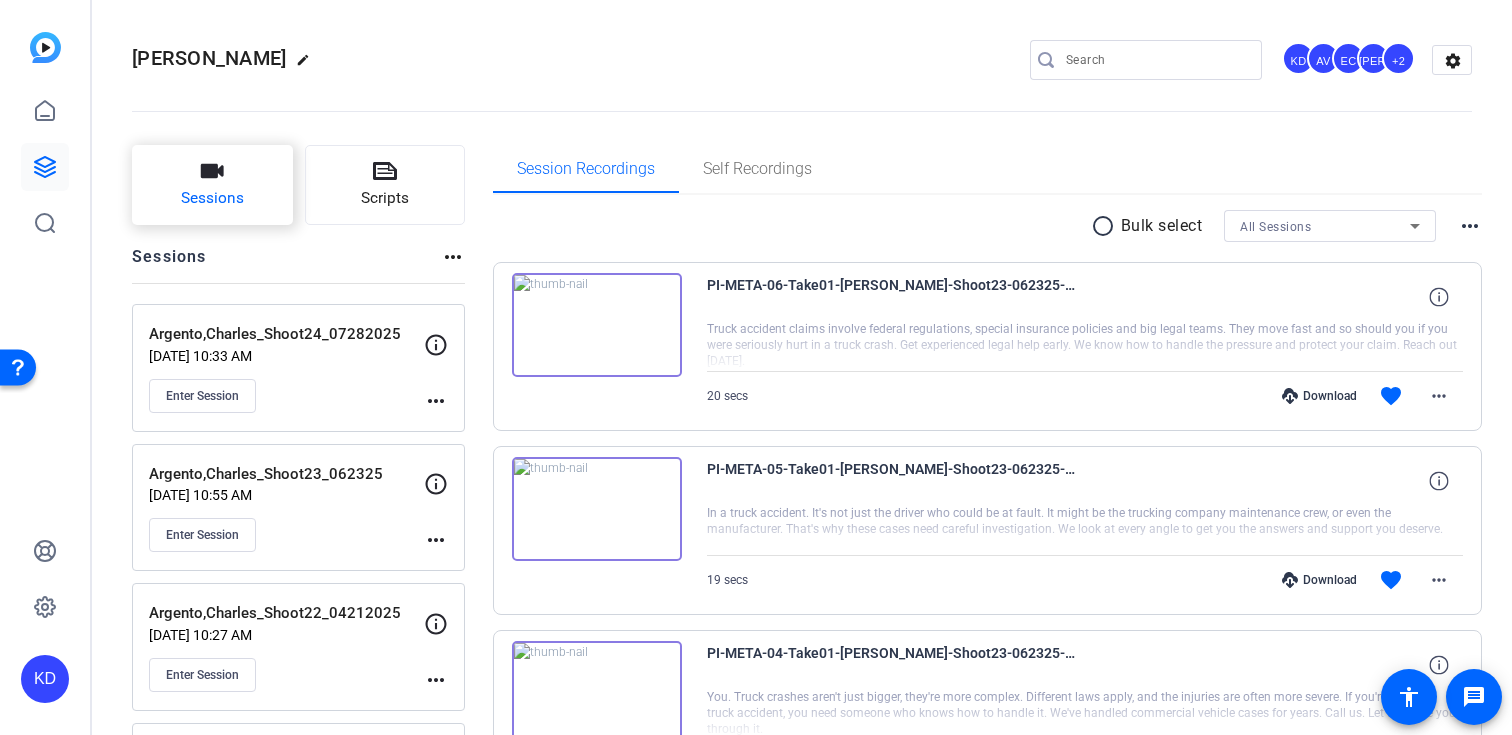 click 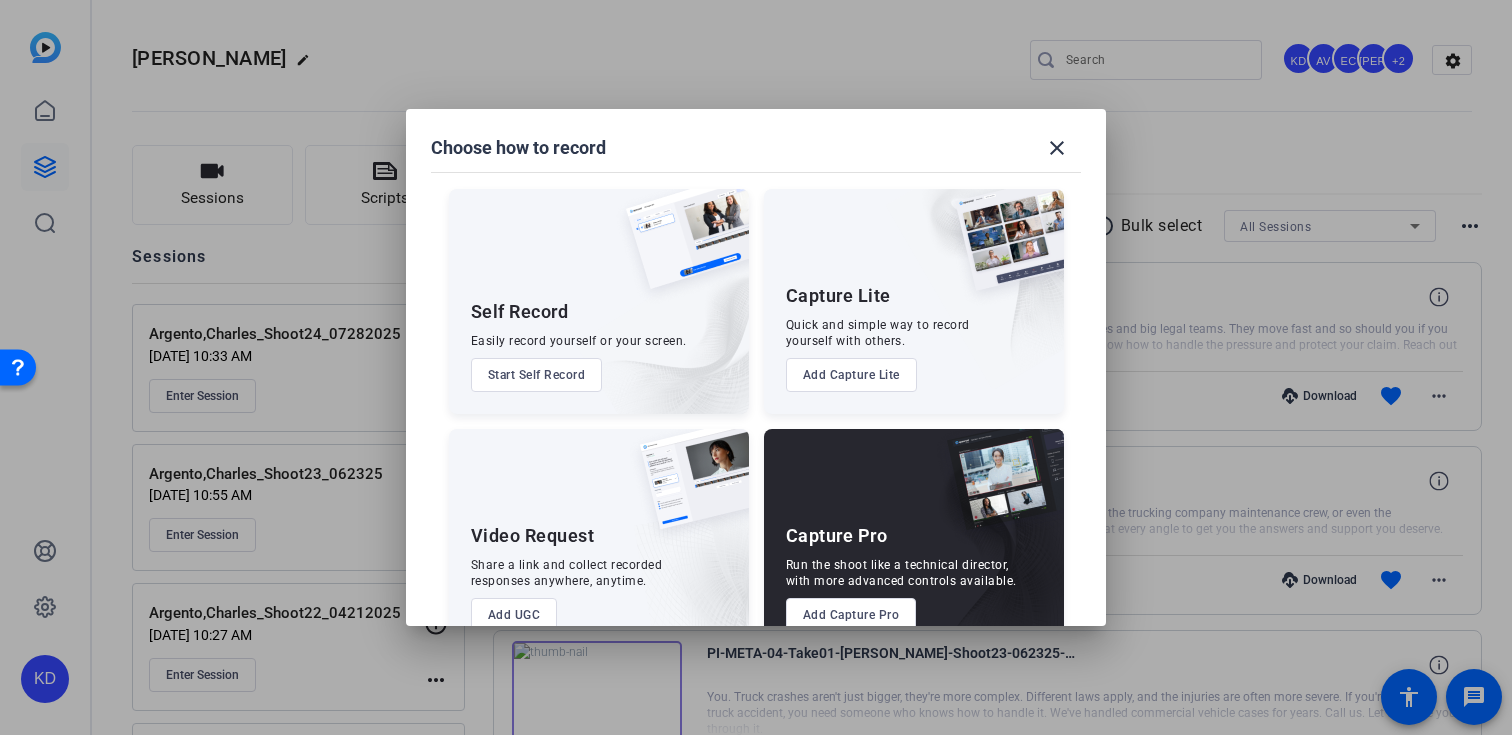 click on "Add Capture Pro" at bounding box center (851, 615) 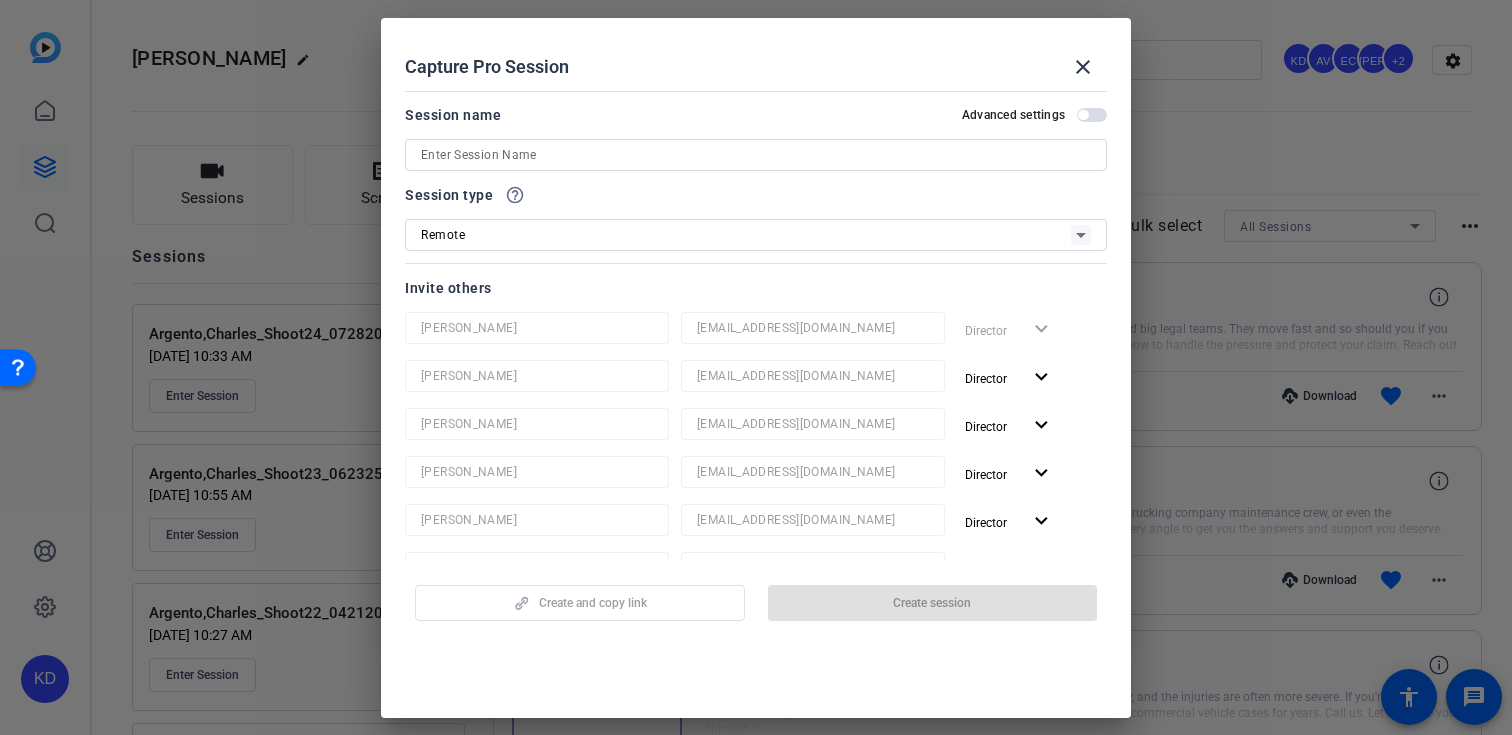 click at bounding box center [756, 155] 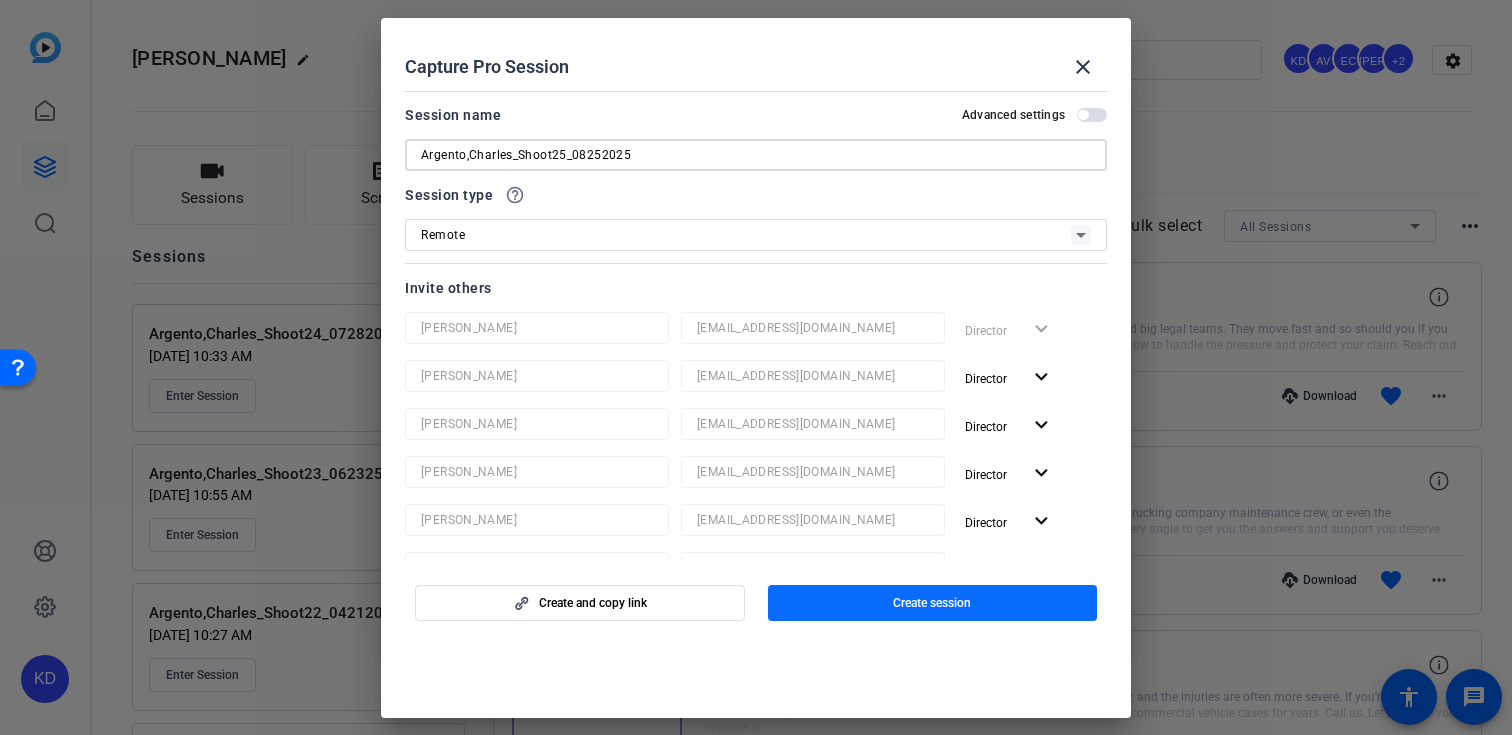 type on "Argento,Charles_Shoot25_08252025" 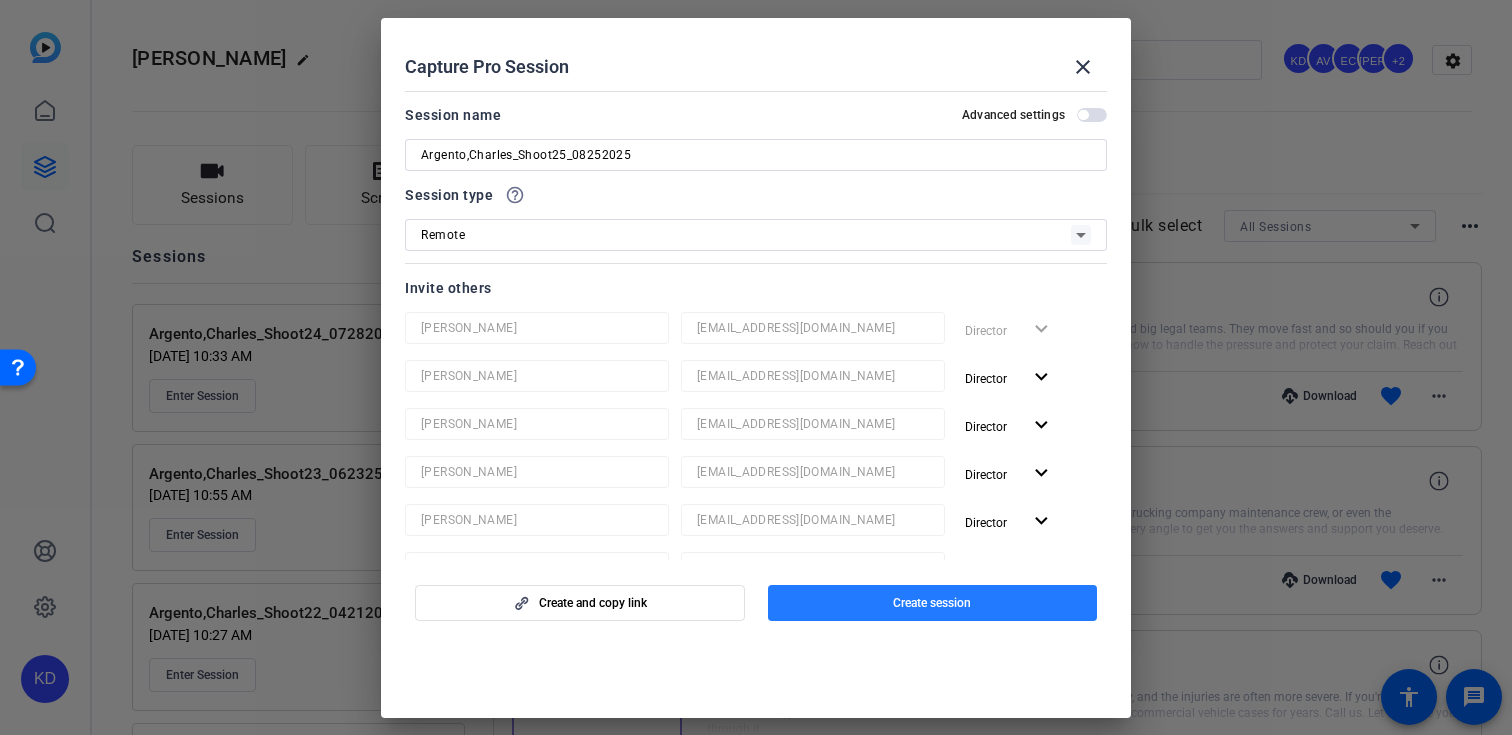 click 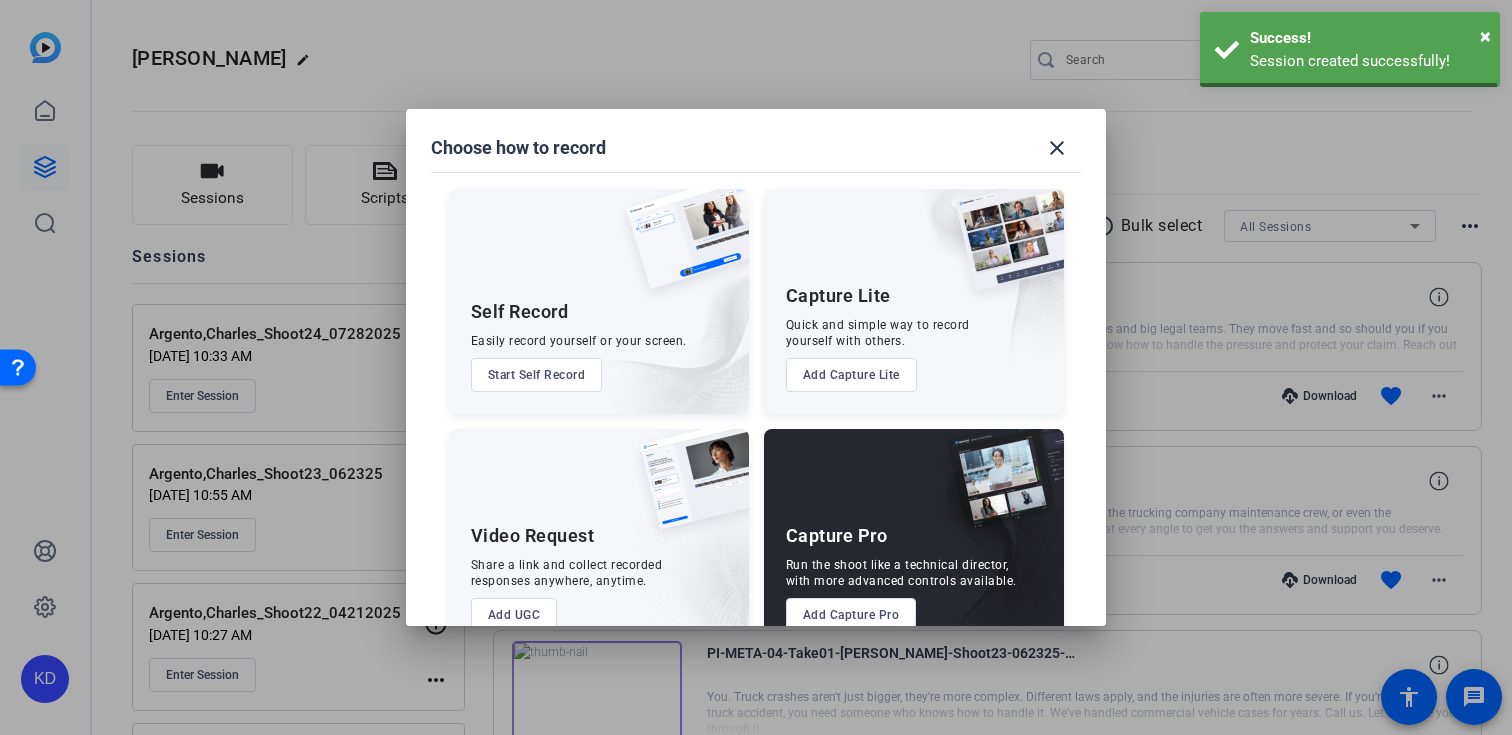 scroll, scrollTop: 0, scrollLeft: 0, axis: both 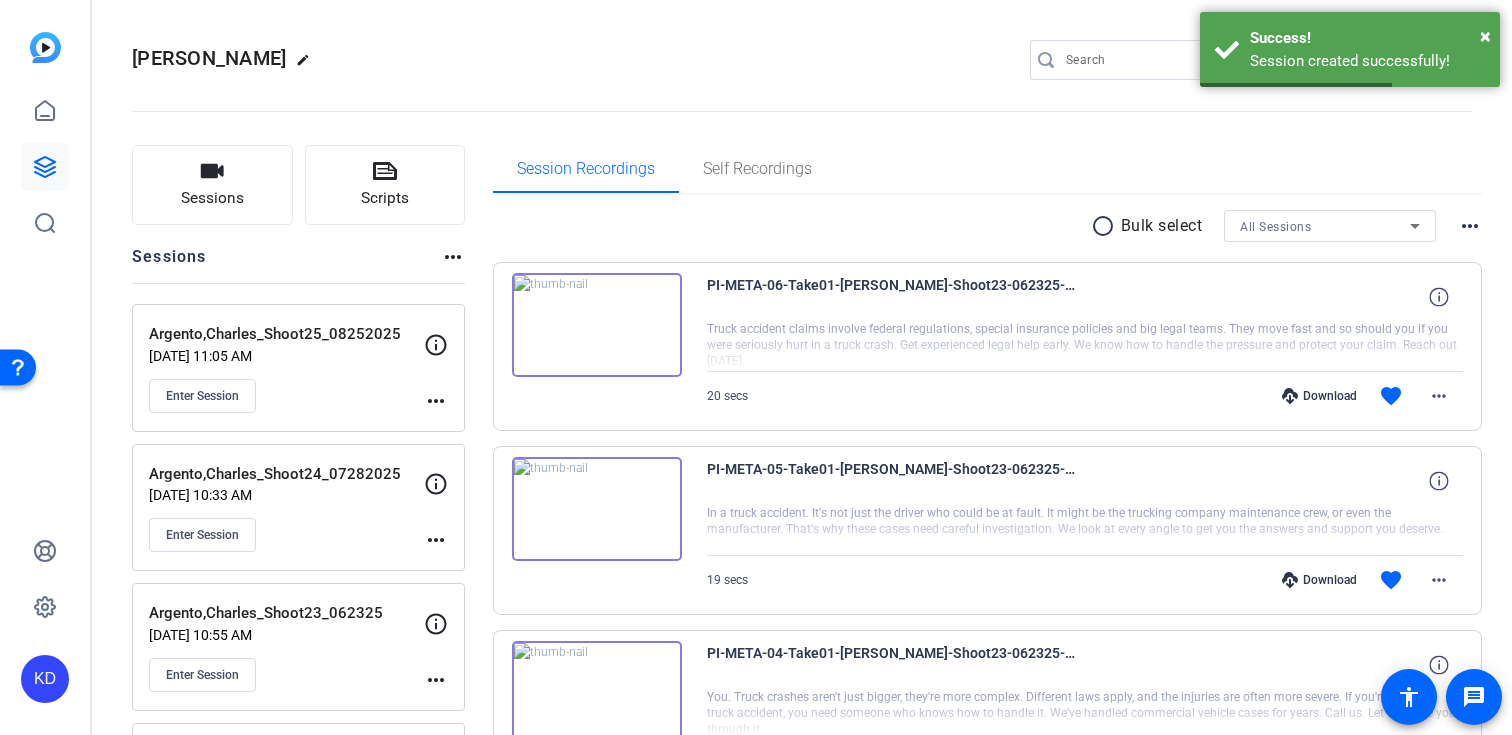 click on "more_horiz" 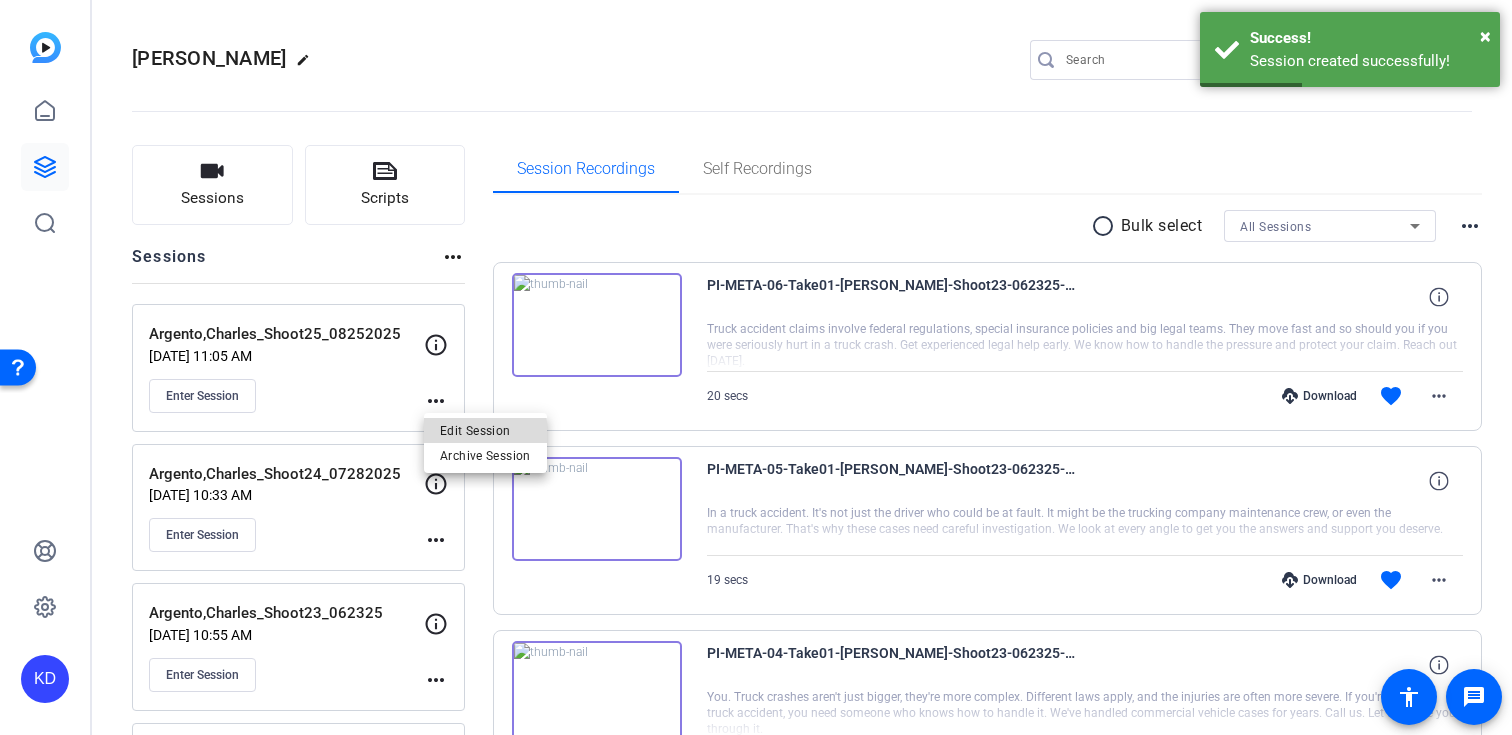 click on "Edit Session" at bounding box center (485, 430) 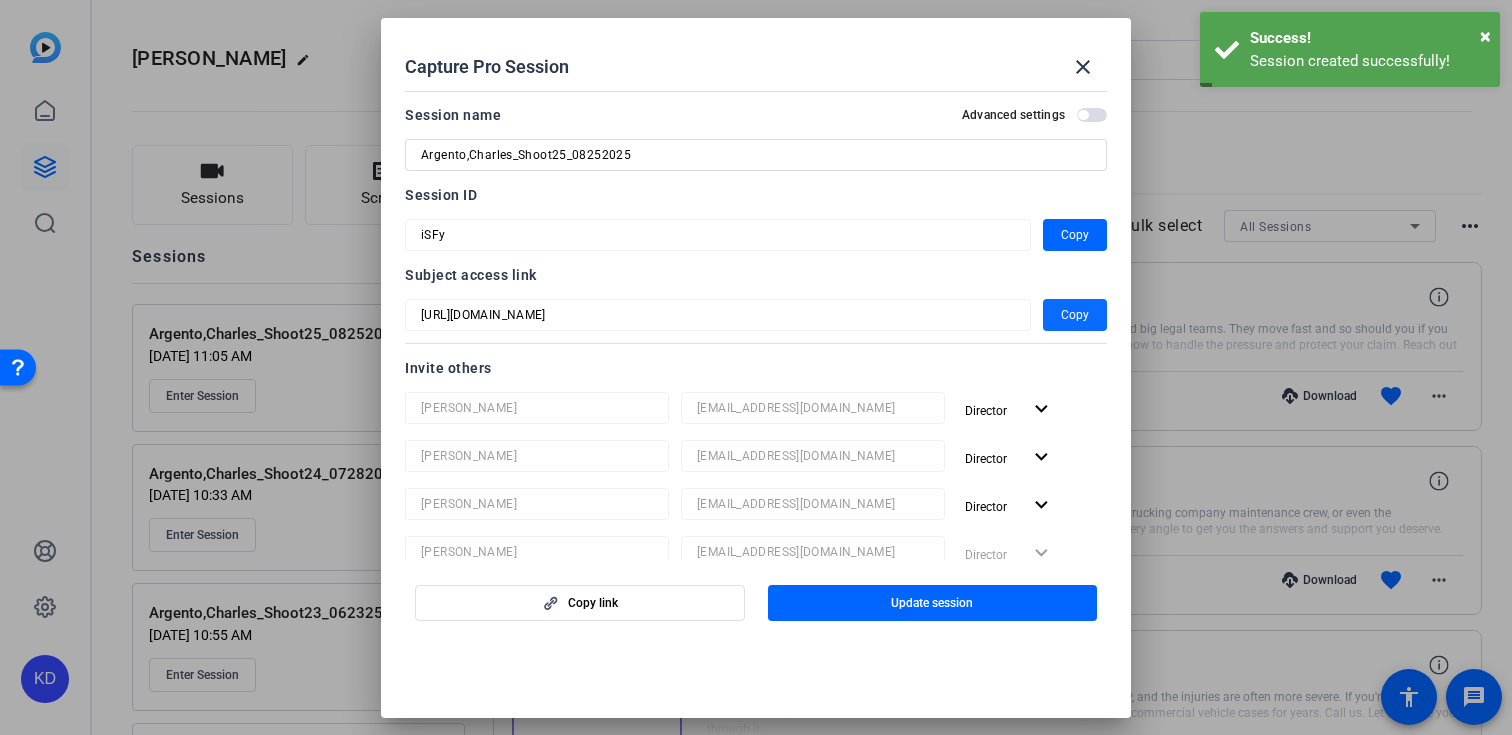 click on "Copy" at bounding box center (1075, 315) 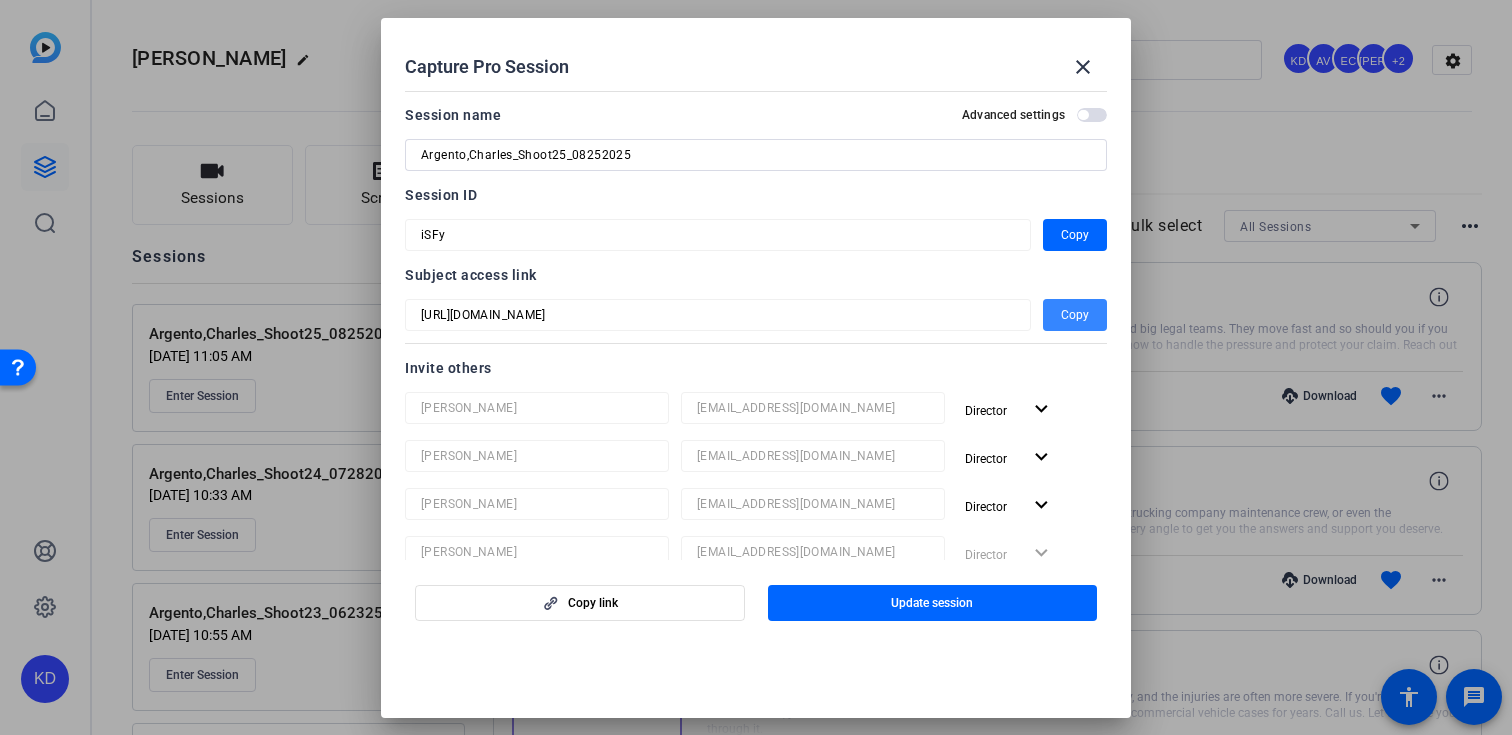 click on "Copy" at bounding box center (1075, 315) 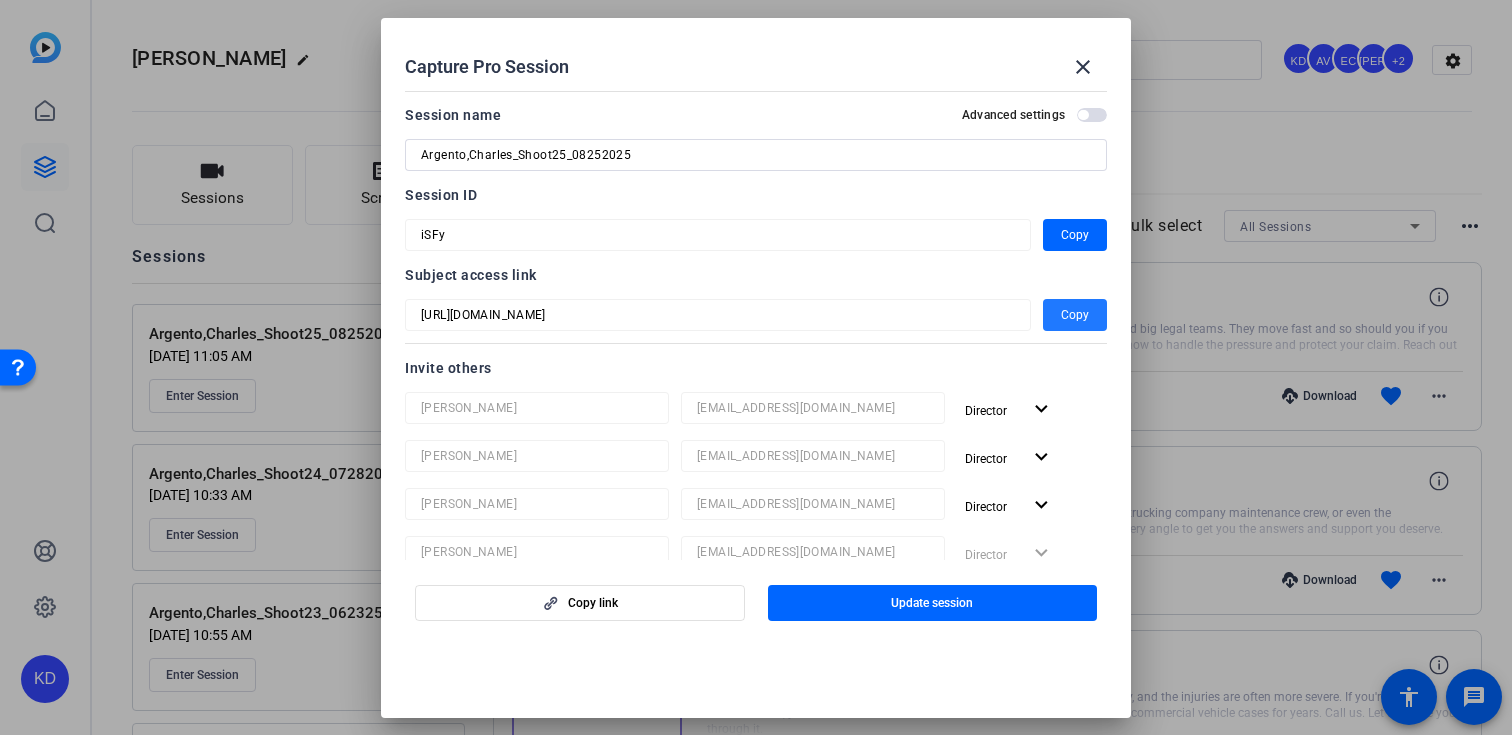 click at bounding box center (1075, 315) 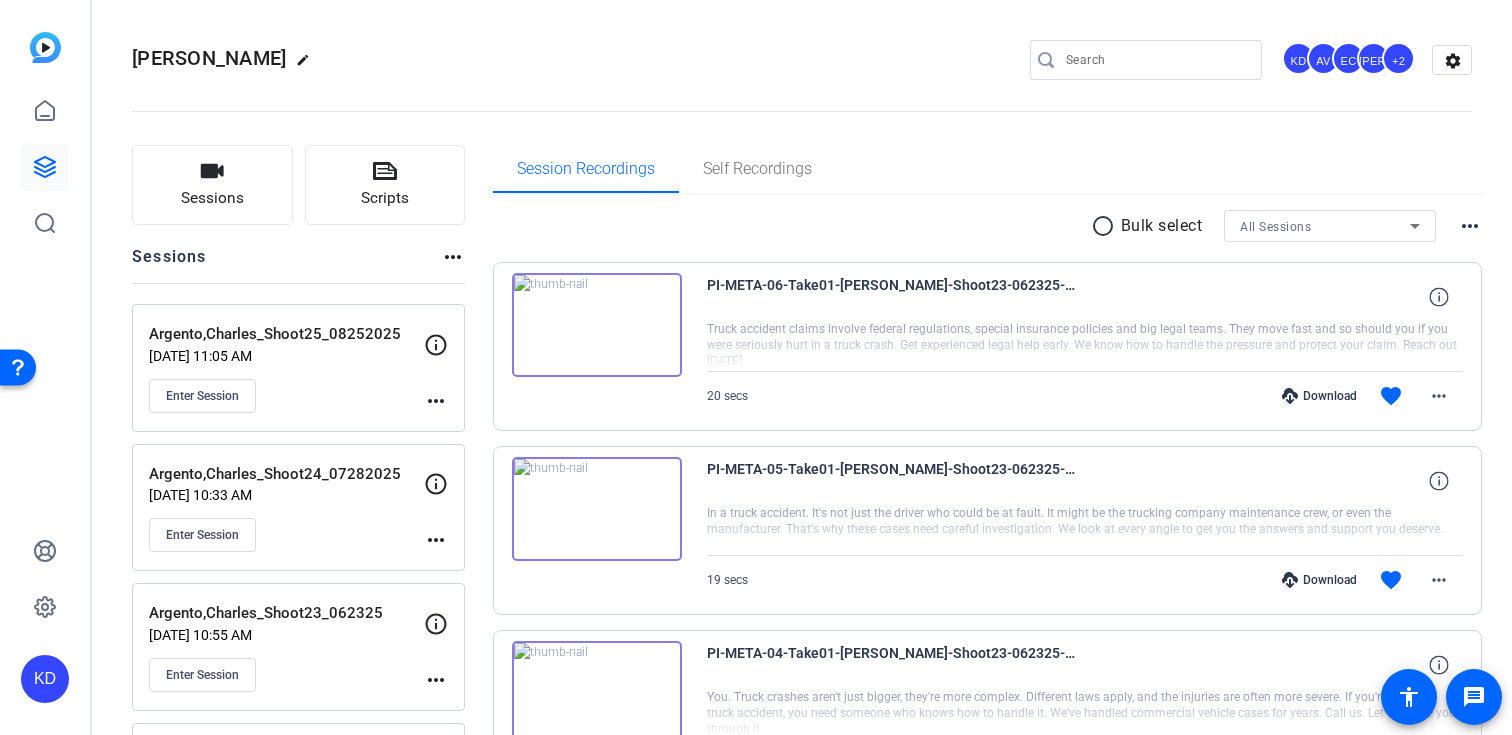 click on "[DATE] 11:05 AM" 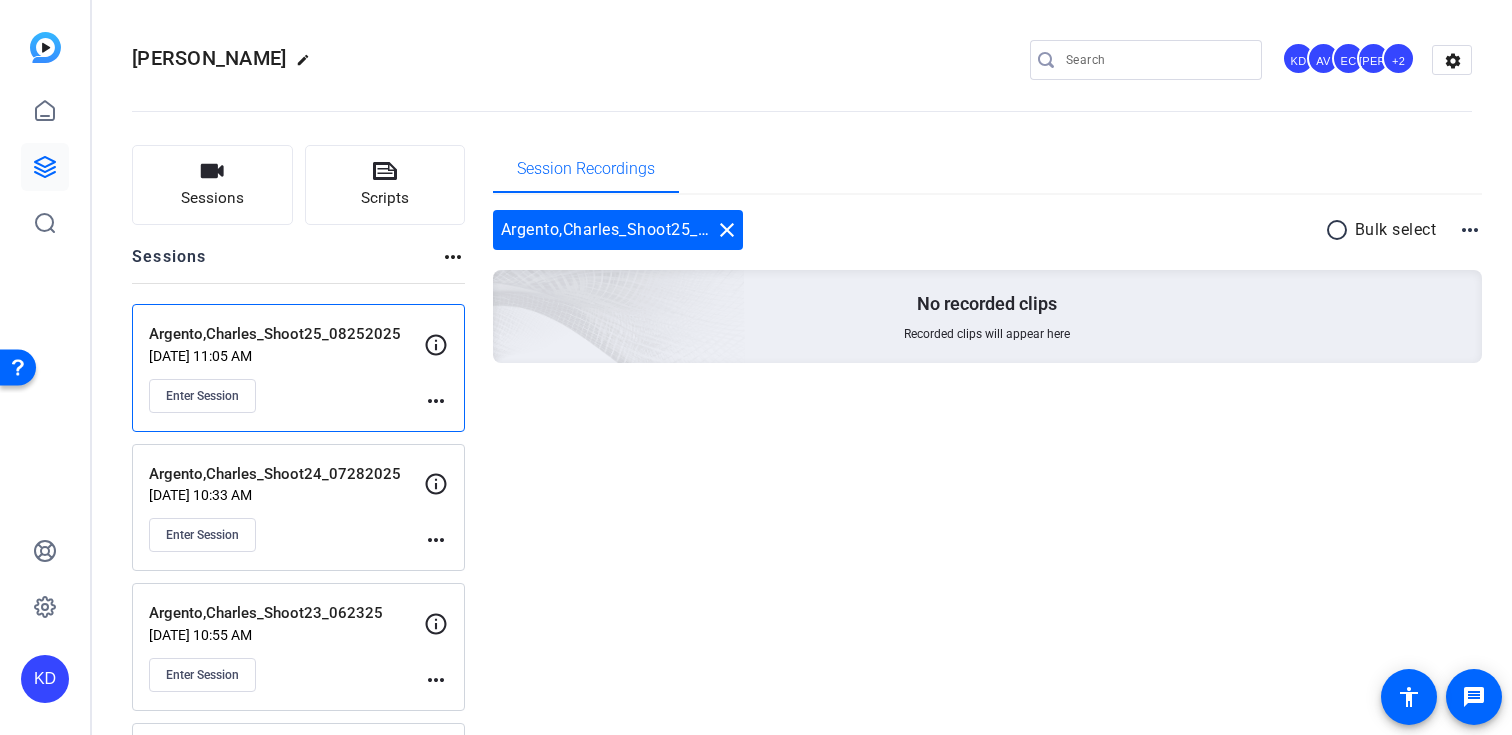 click on "Argento,Charles_Shoot24_07282025   [DATE] 10:33 AM  Enter Session" 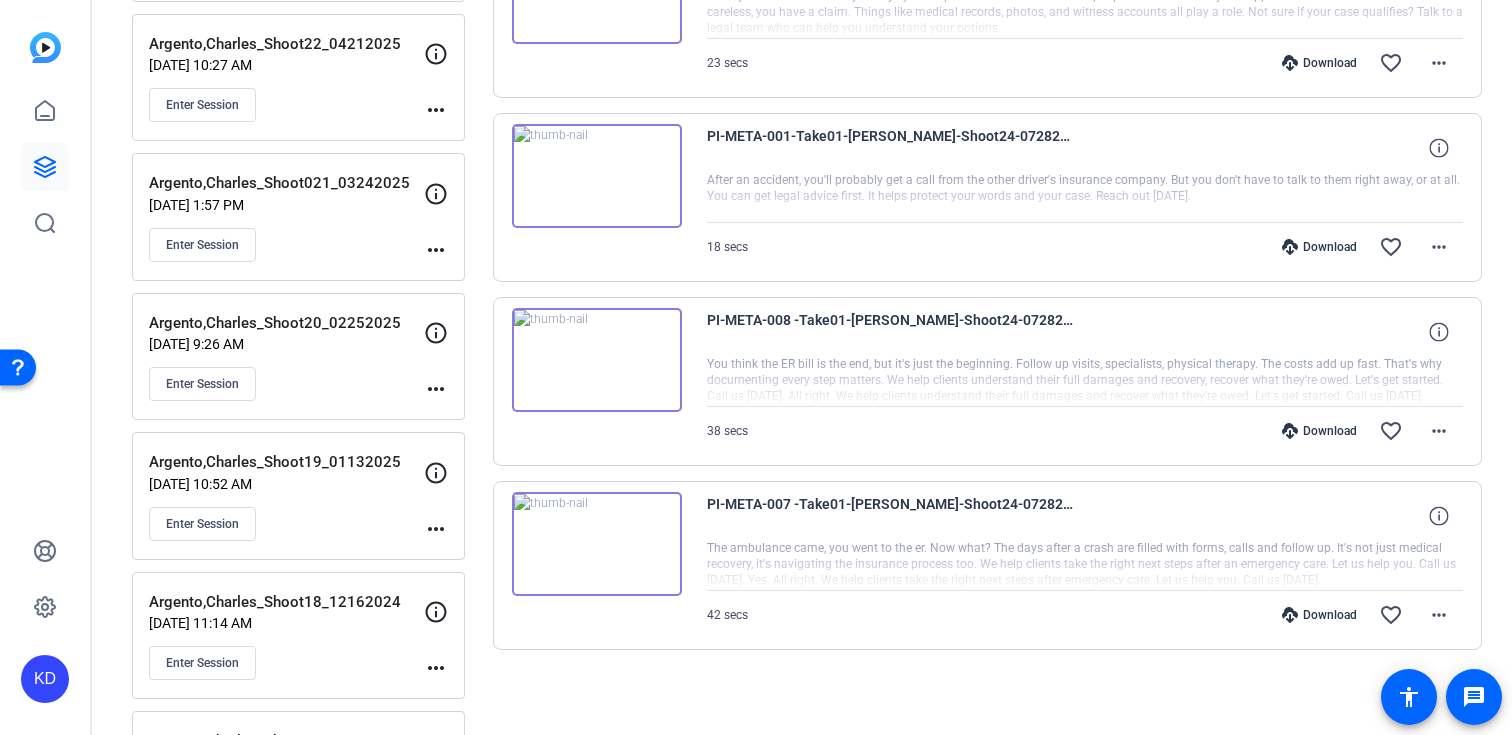 scroll, scrollTop: 706, scrollLeft: 0, axis: vertical 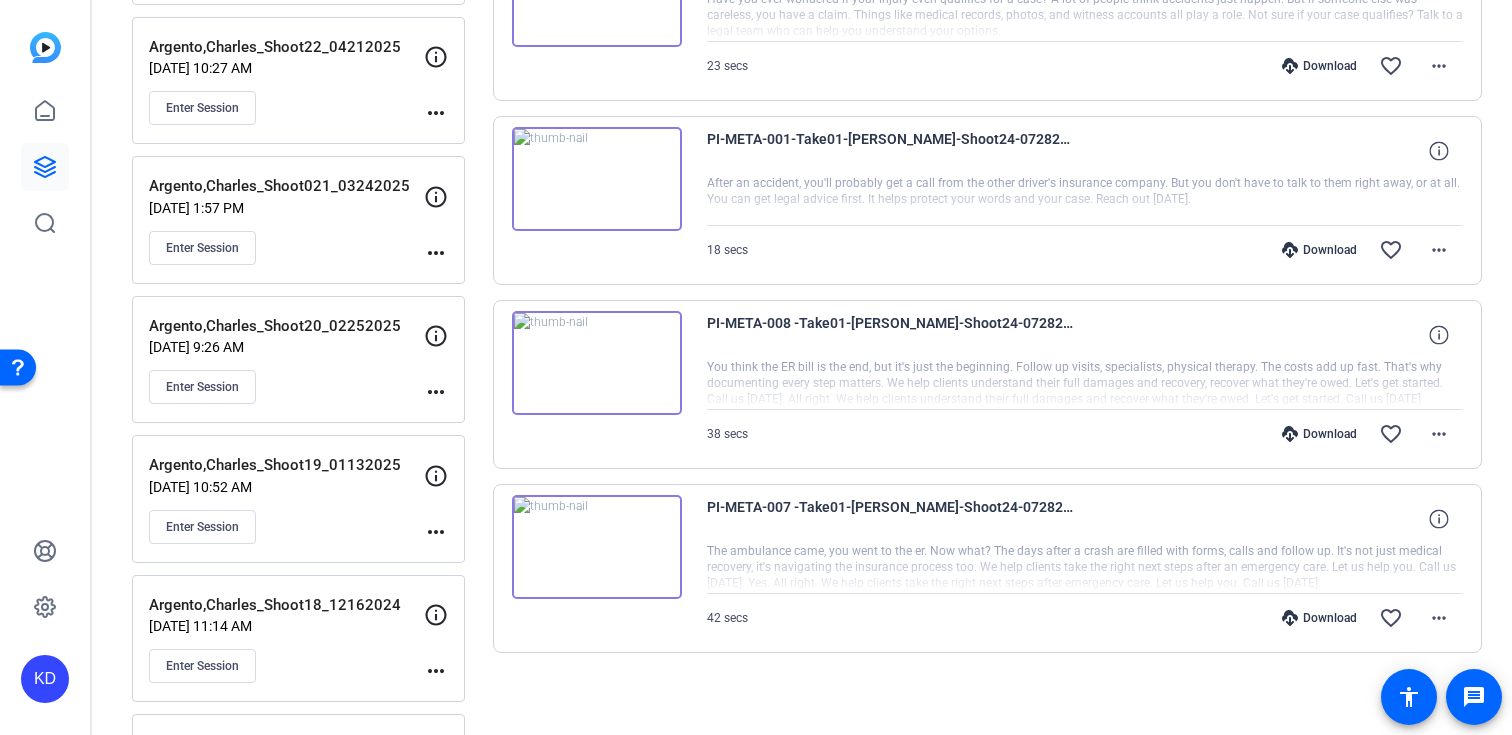 click 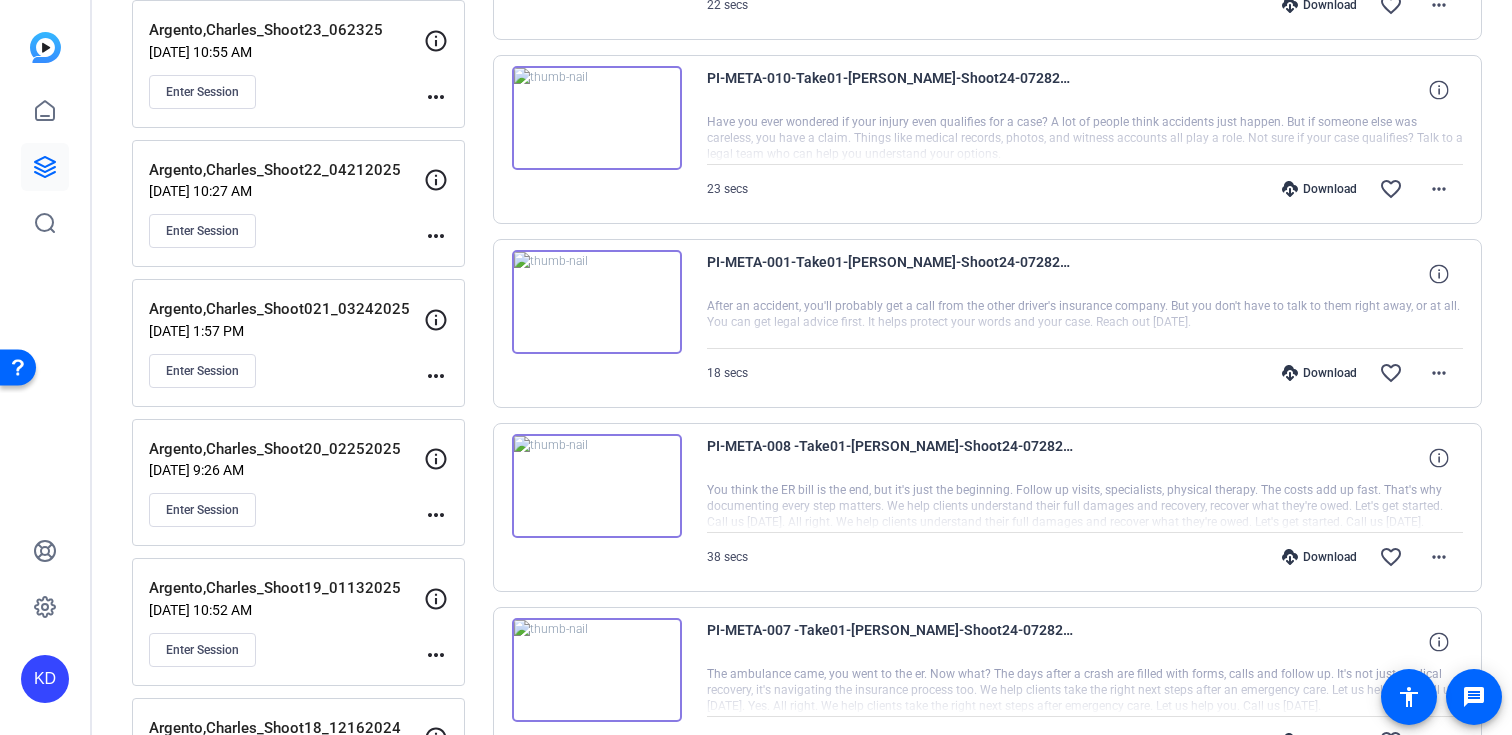 scroll, scrollTop: 493, scrollLeft: 0, axis: vertical 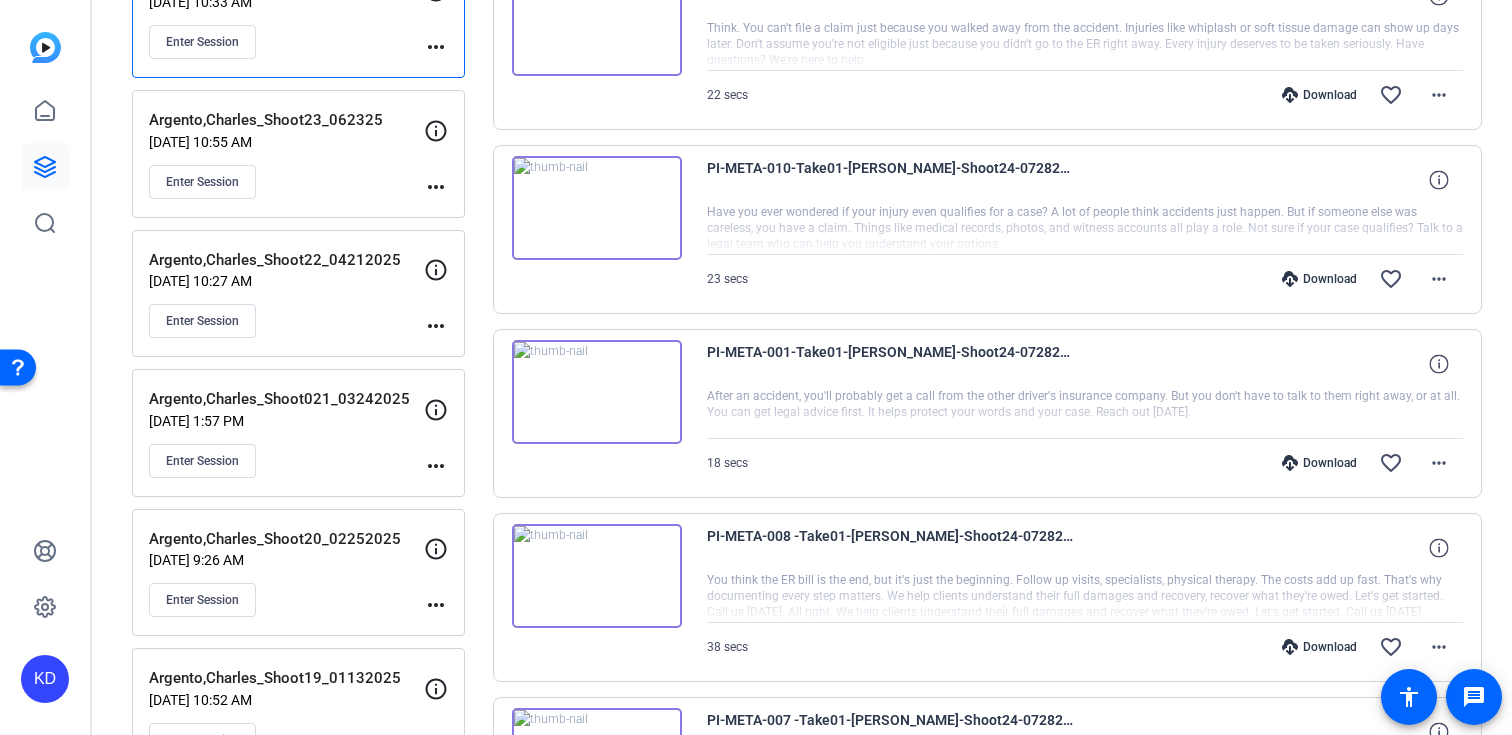 click on "Download" at bounding box center (1319, 279) 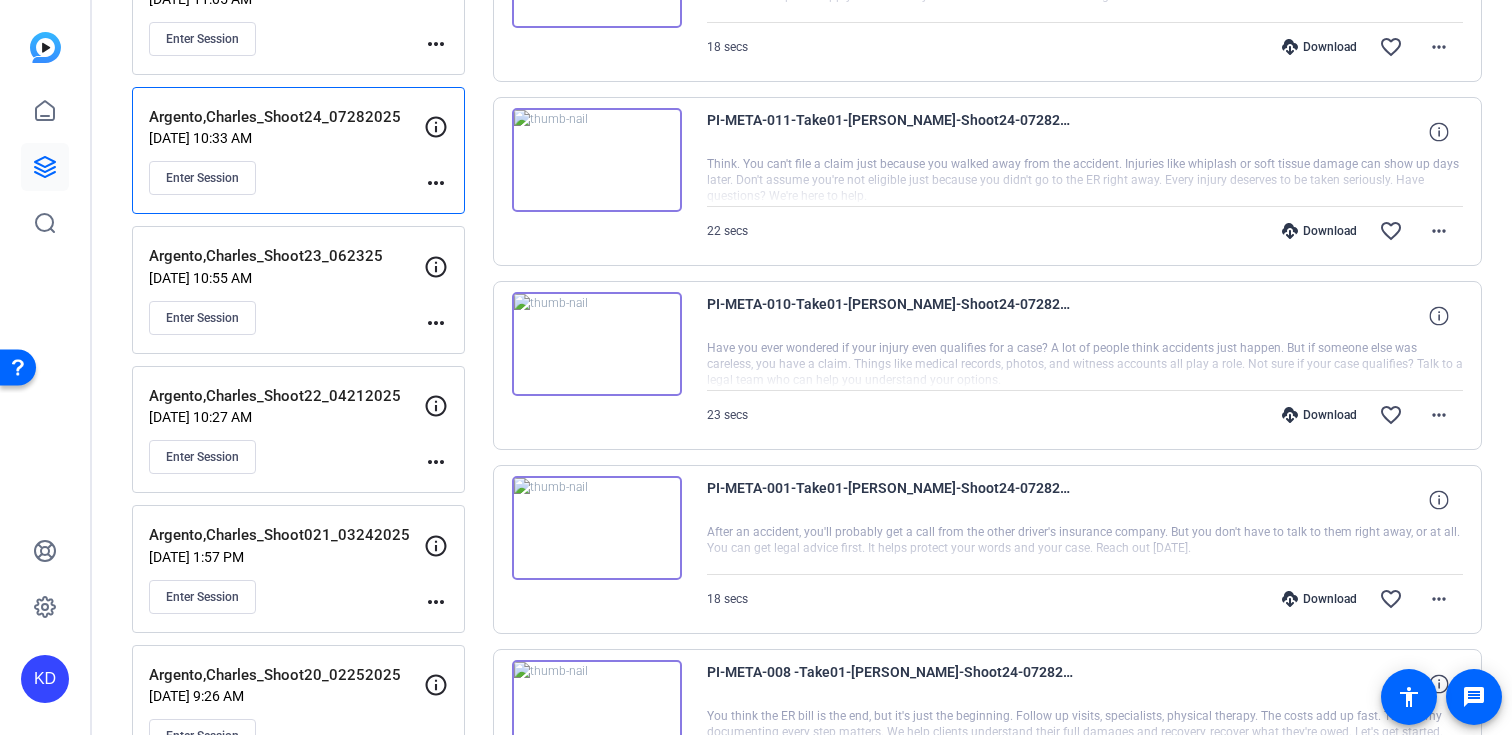 scroll, scrollTop: 277, scrollLeft: 0, axis: vertical 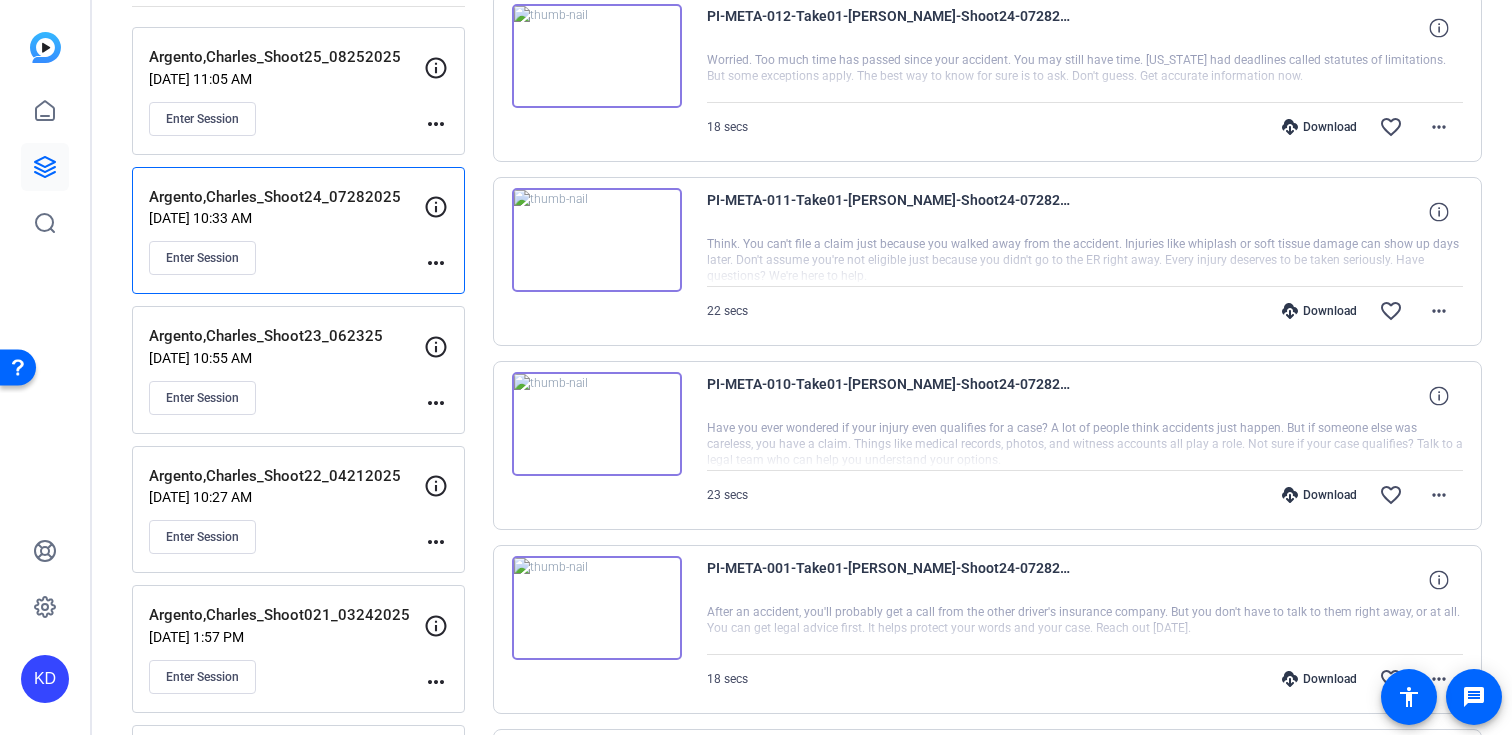 click on "Download  favorite_border more_horiz" at bounding box center [1198, 311] 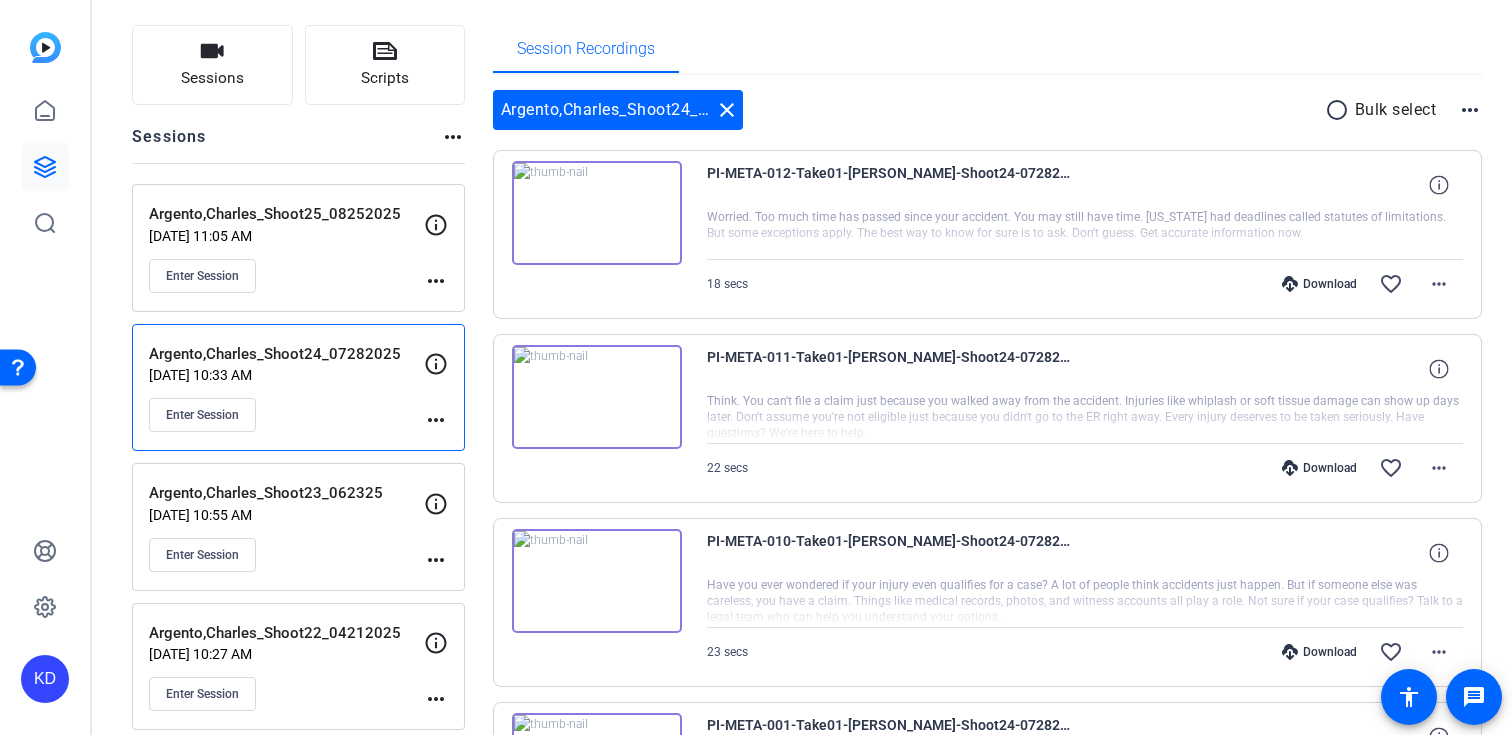 scroll, scrollTop: 101, scrollLeft: 0, axis: vertical 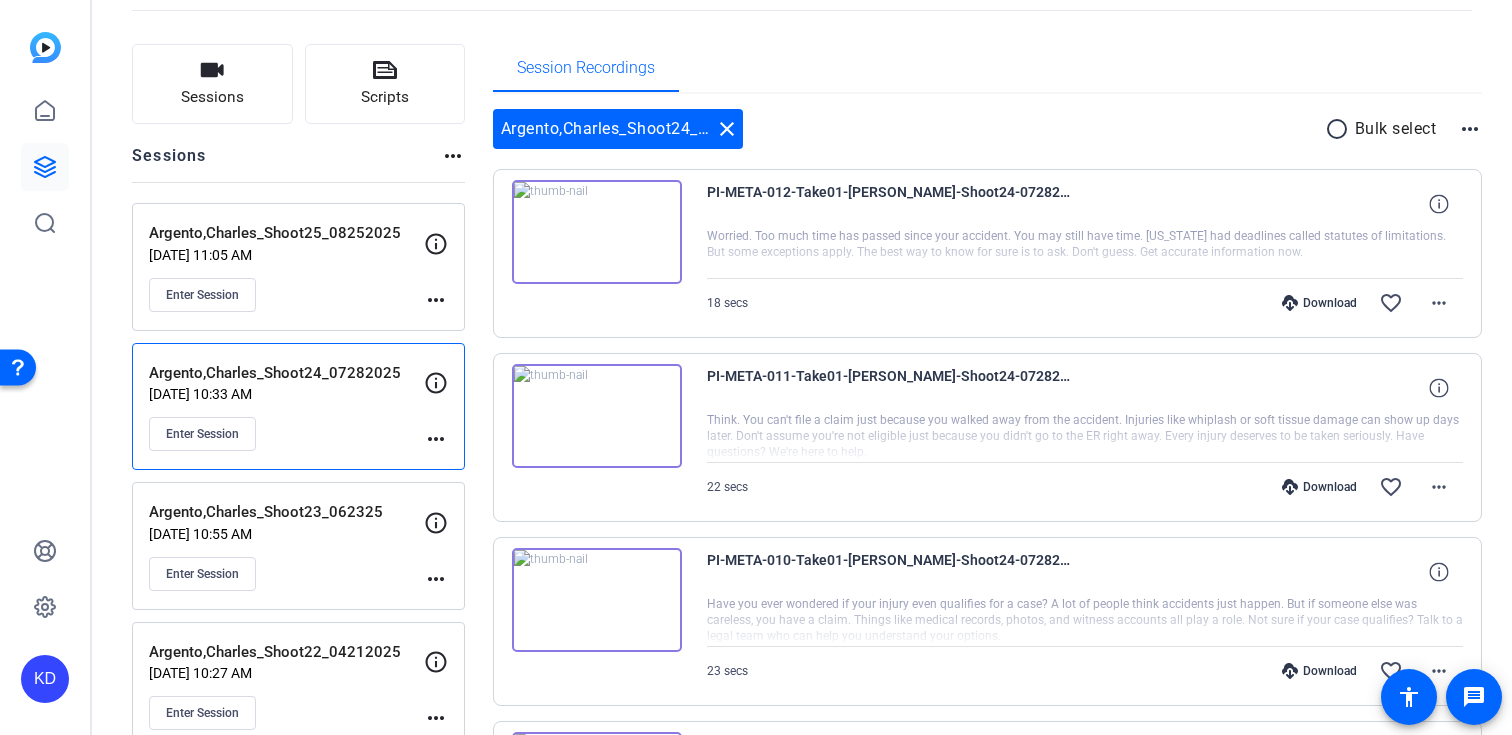 click on "Download  favorite_border more_horiz" at bounding box center (1198, 303) 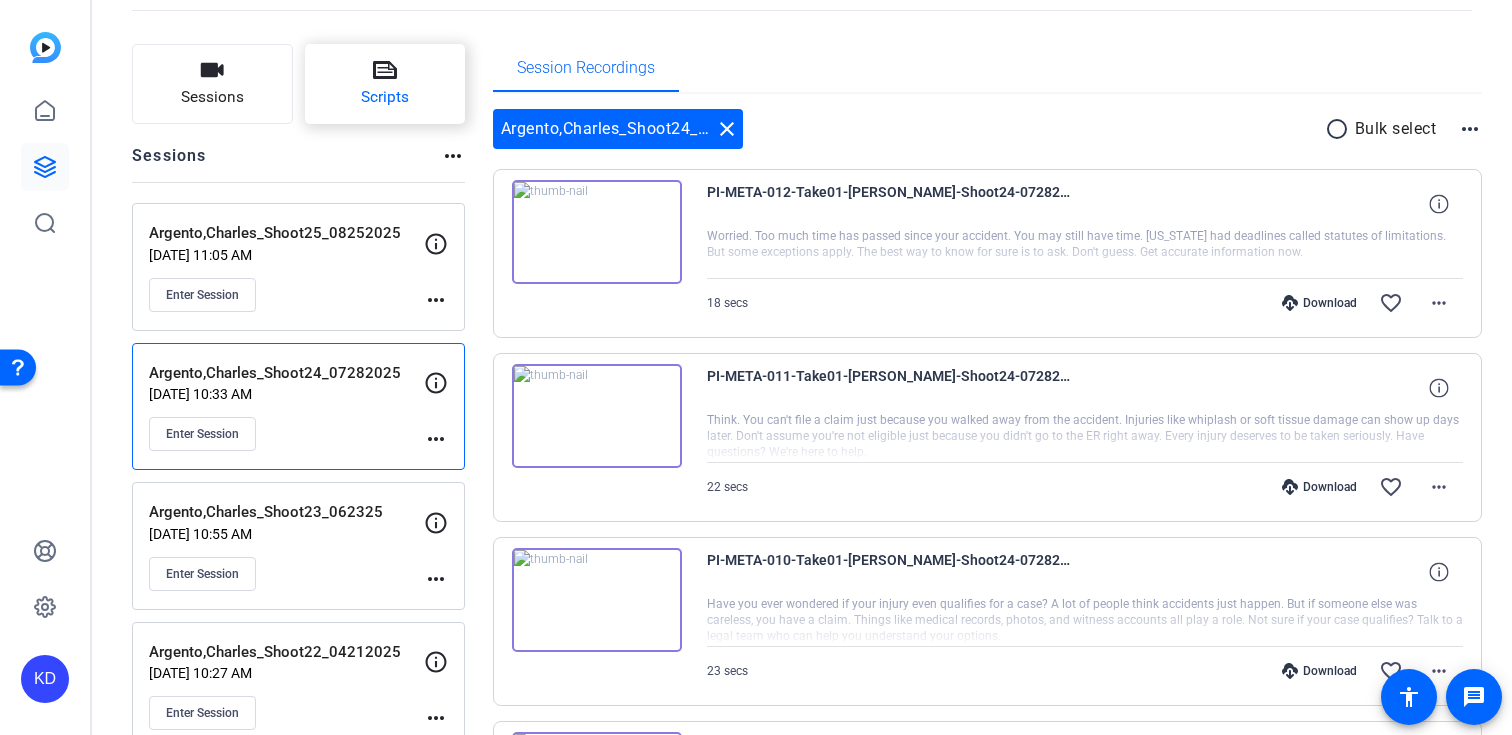 click on "Scripts" 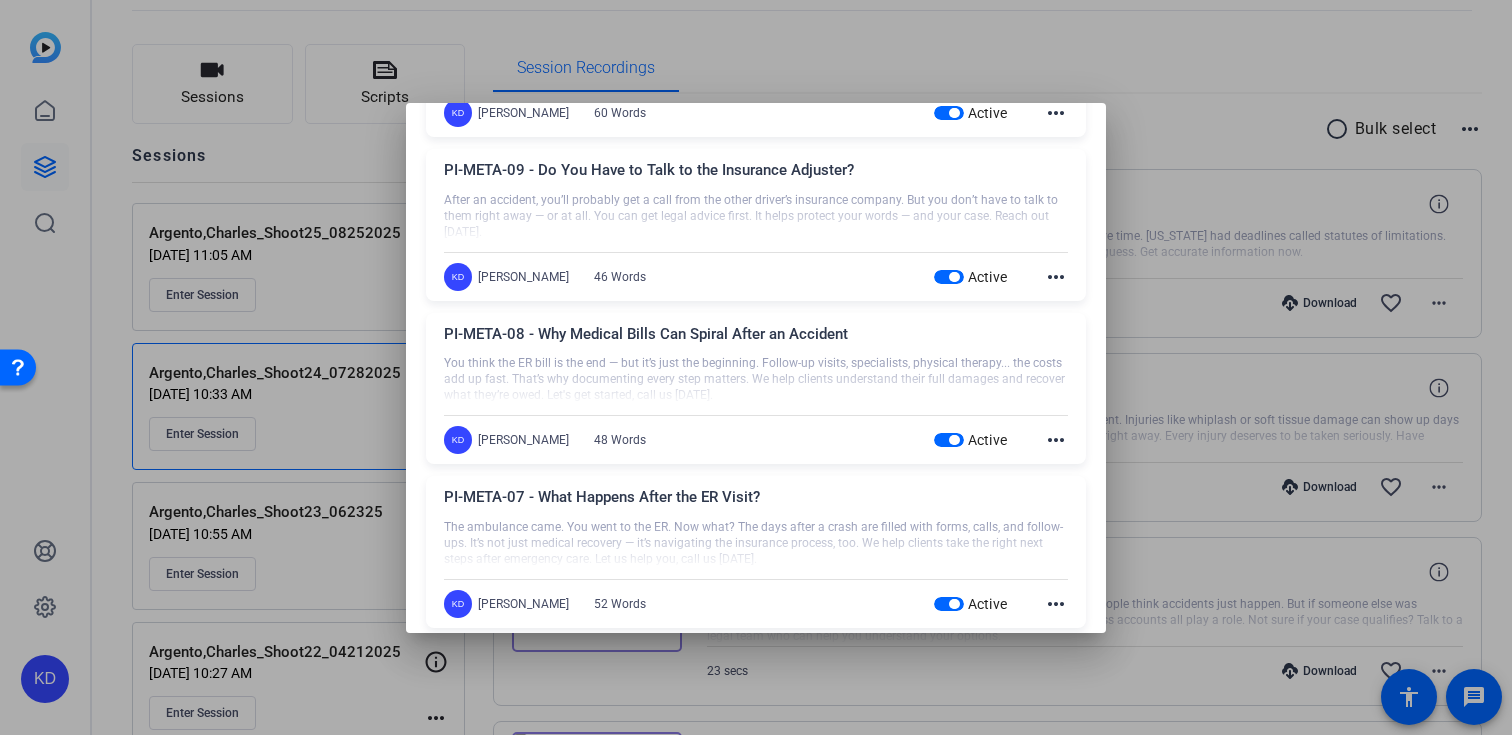 scroll, scrollTop: 700, scrollLeft: 0, axis: vertical 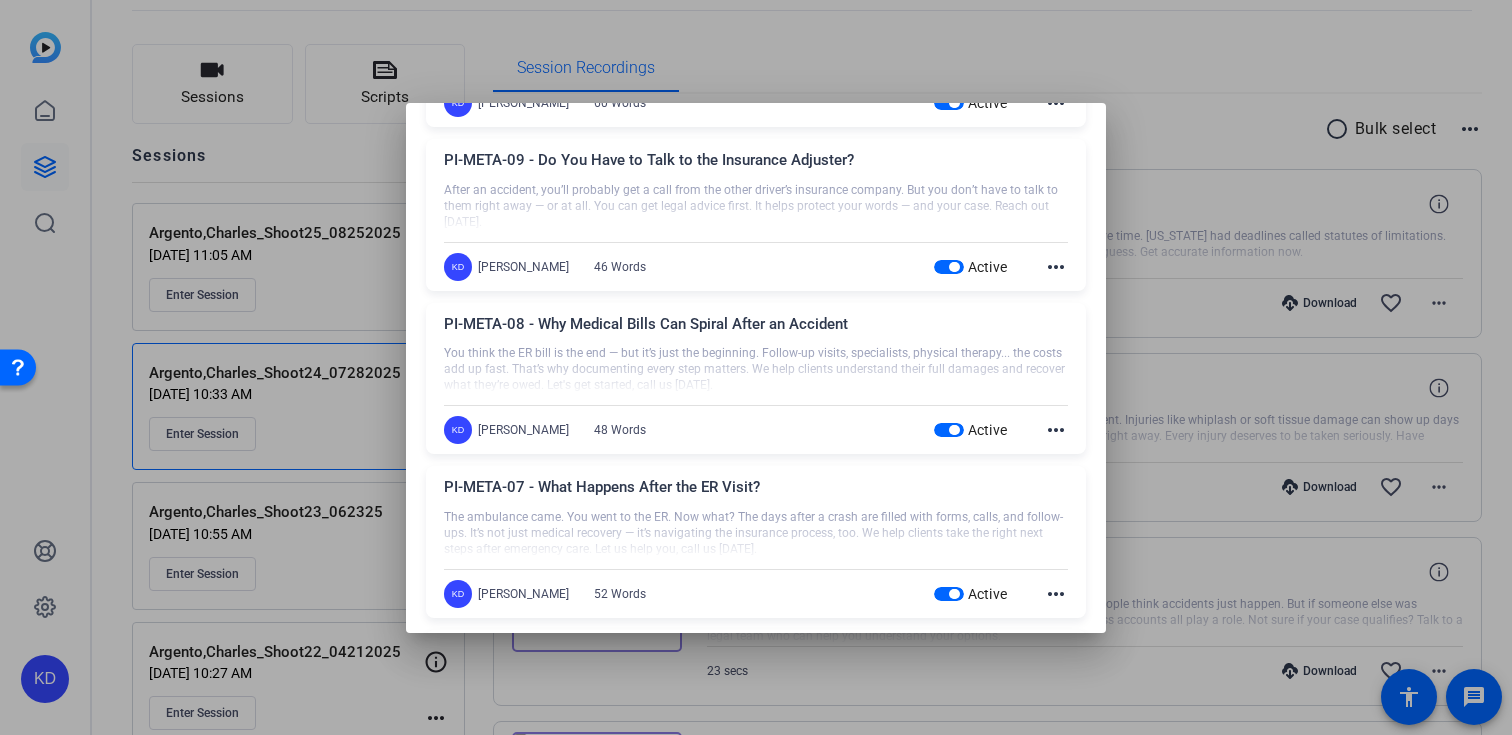 click on "Active" at bounding box center (982, 594) 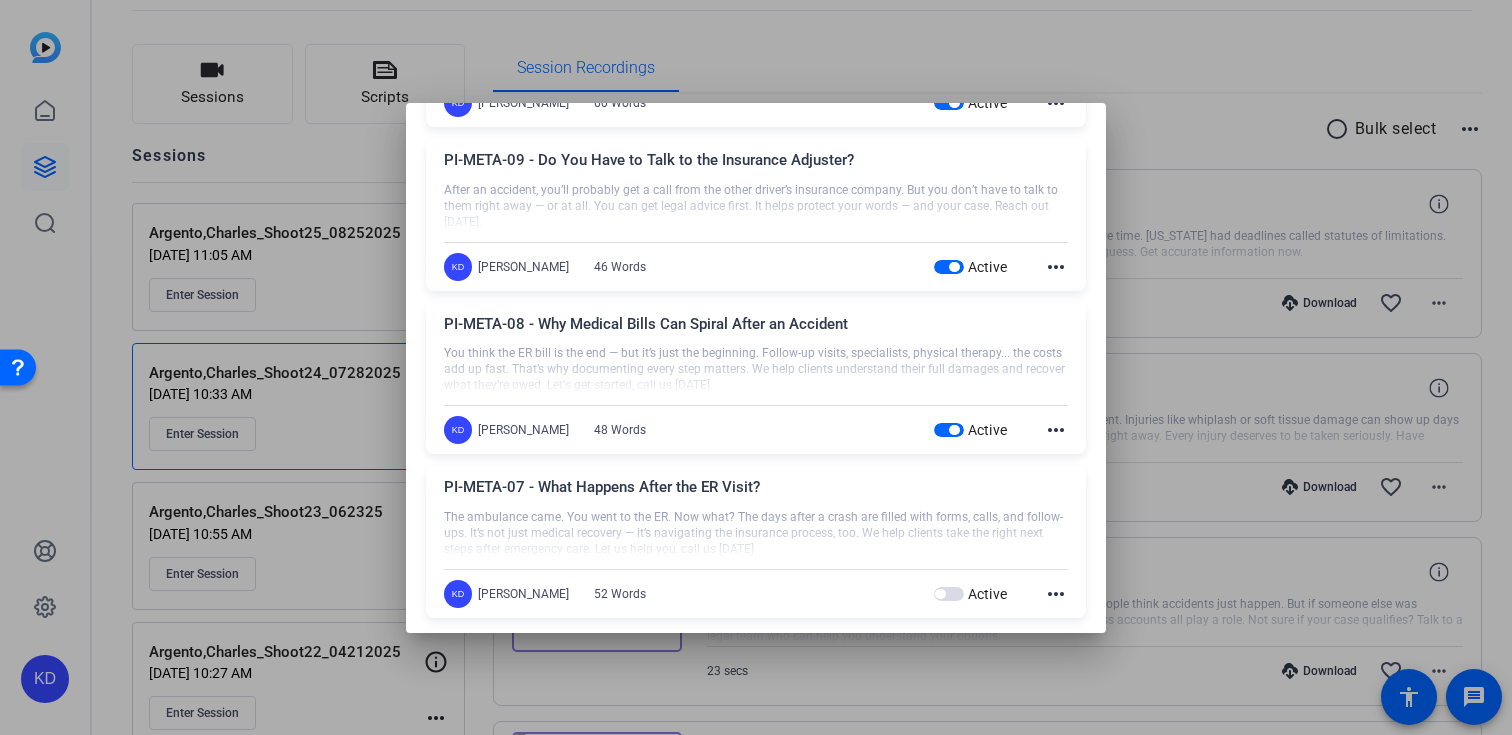 click at bounding box center [949, 430] 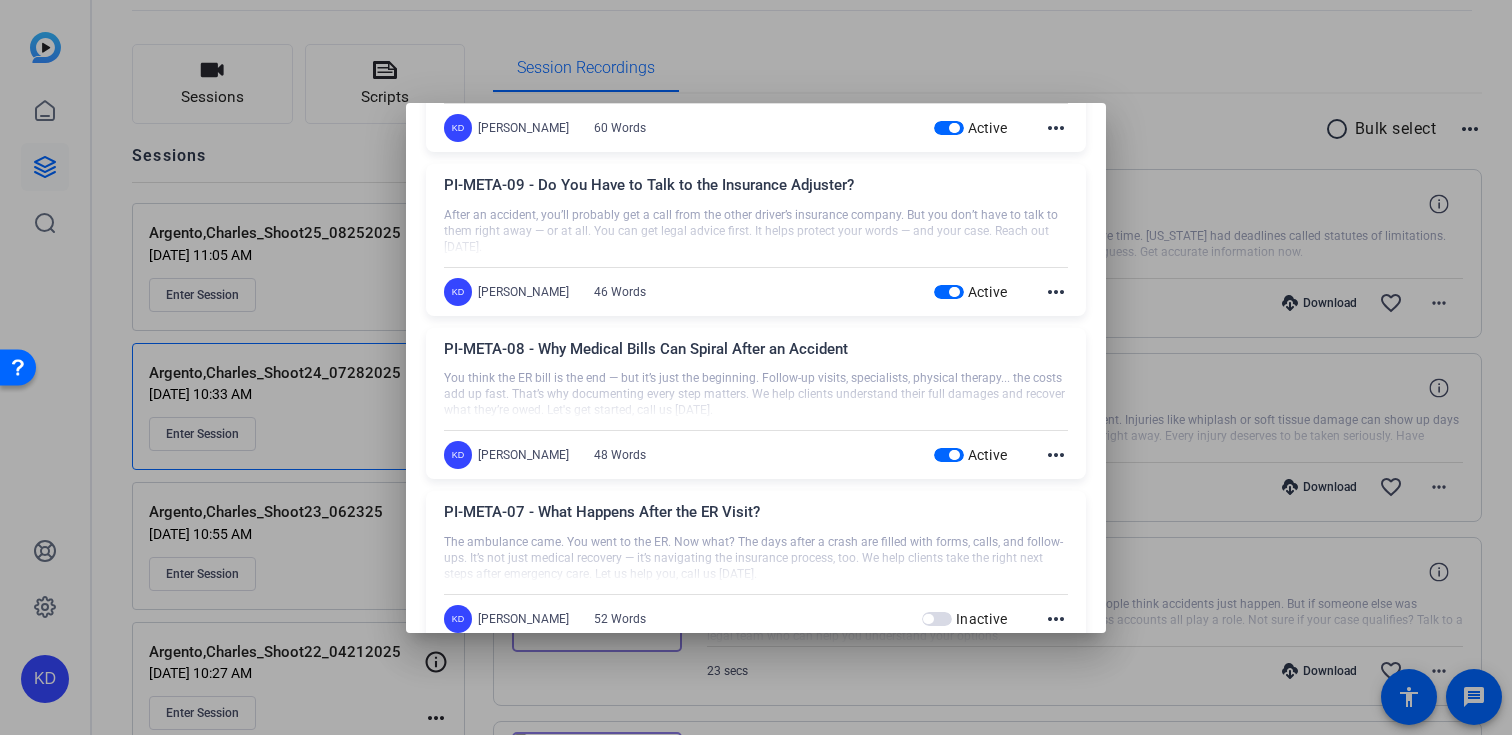 scroll, scrollTop: 625, scrollLeft: 0, axis: vertical 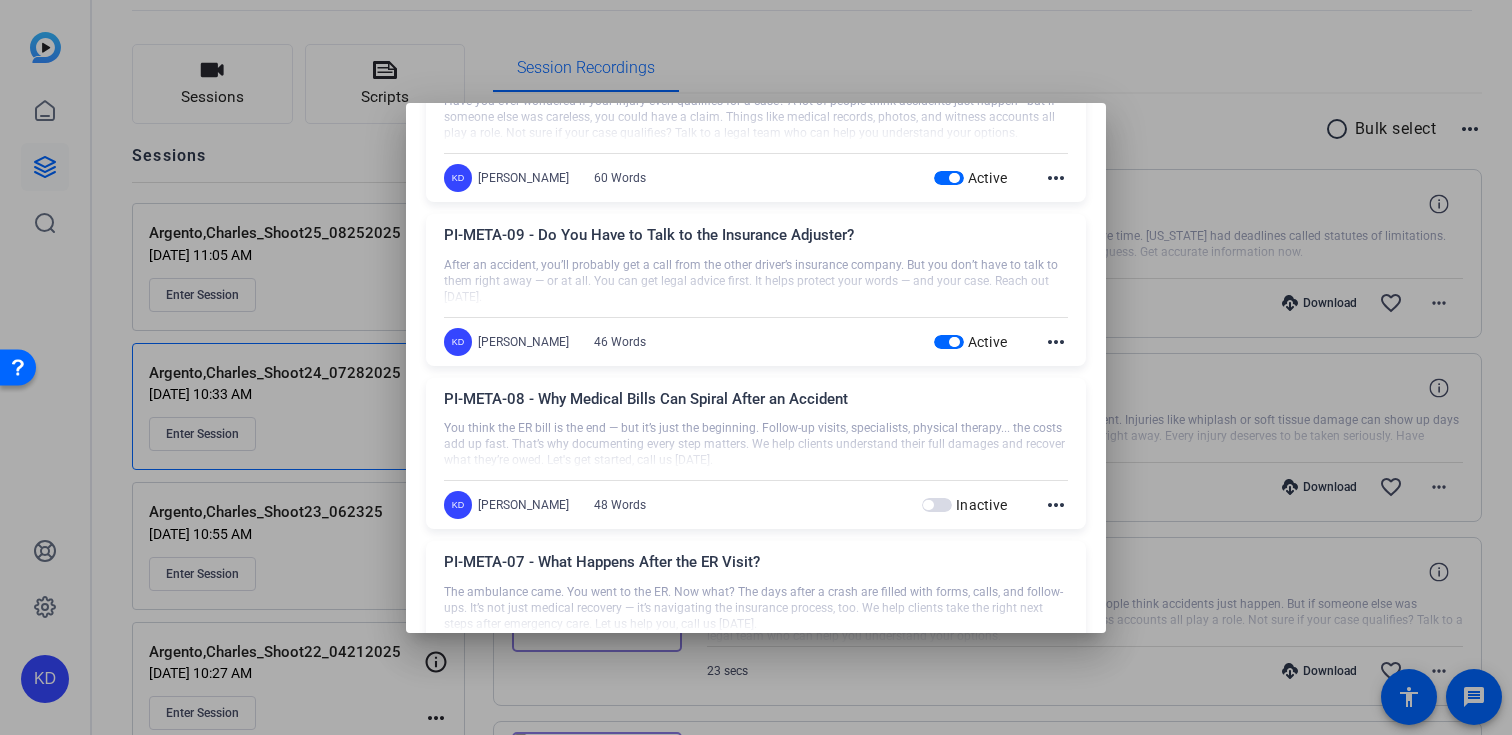 click at bounding box center (954, 342) 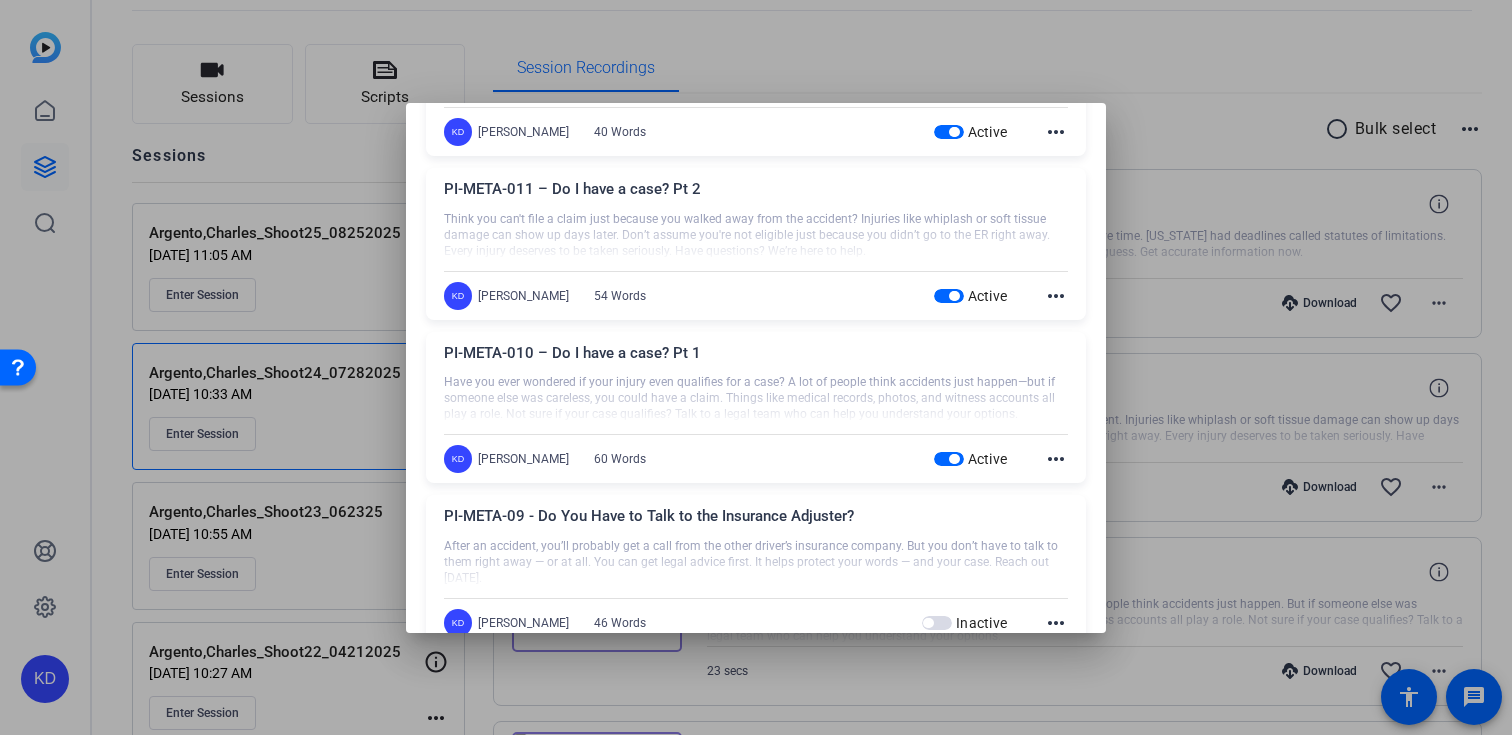 scroll, scrollTop: 340, scrollLeft: 0, axis: vertical 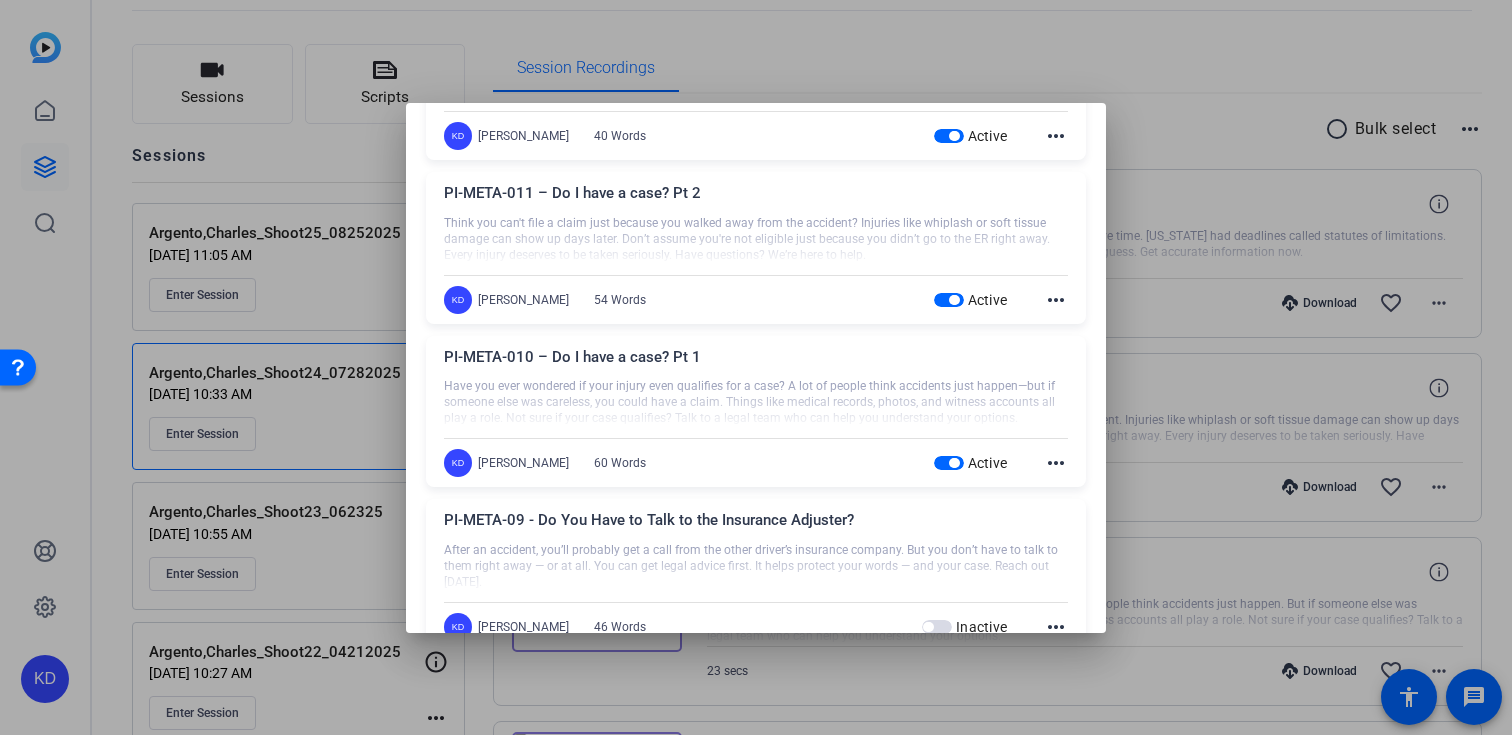 click at bounding box center [949, 300] 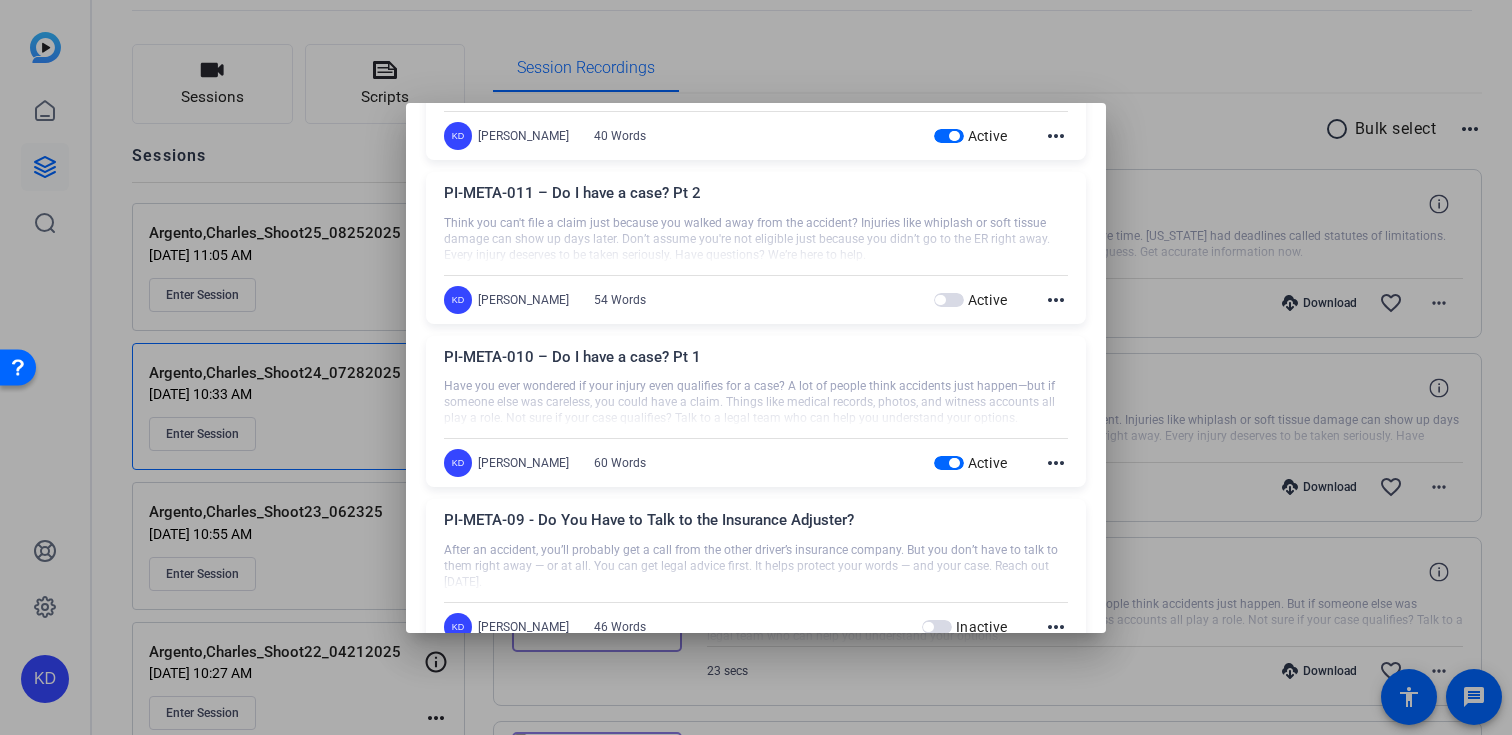 click at bounding box center [949, 463] 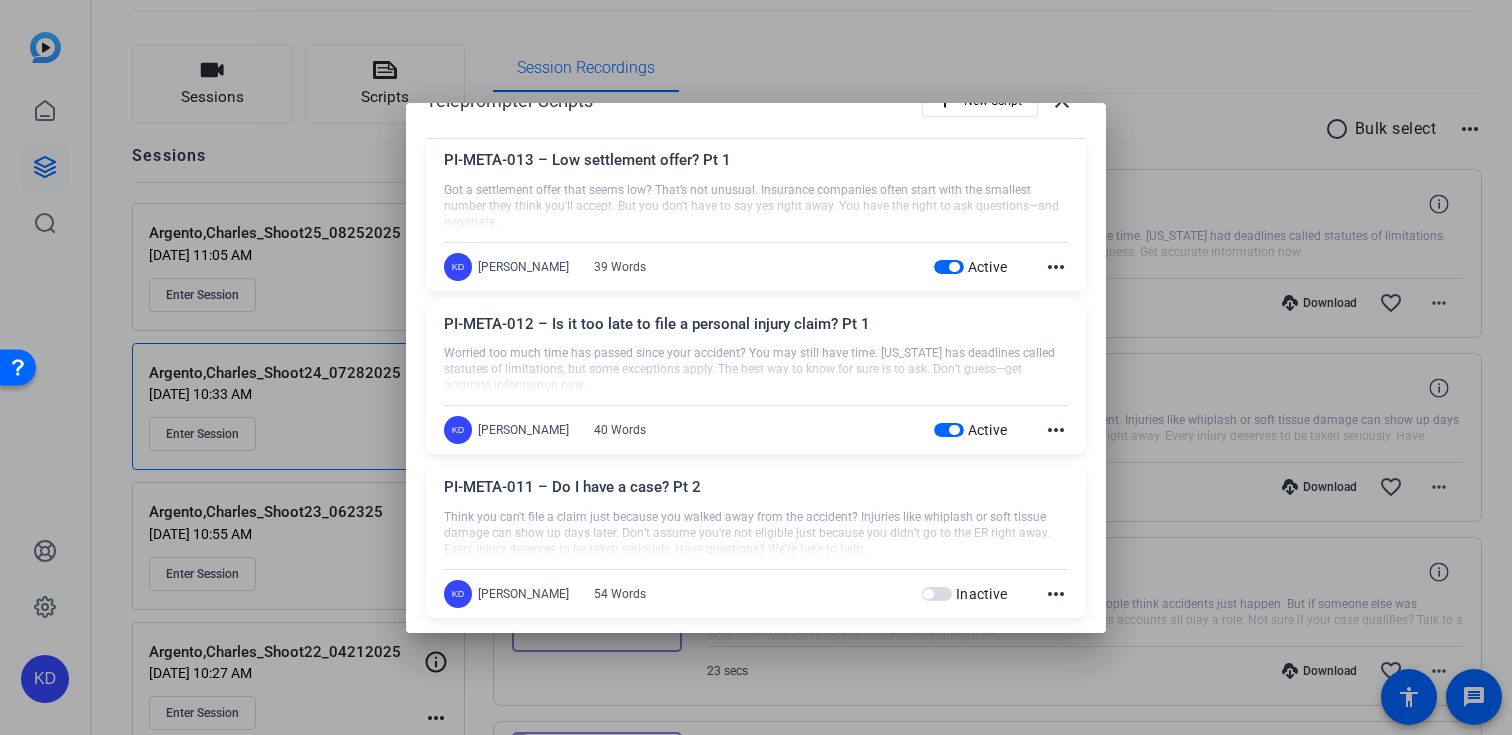 scroll, scrollTop: 0, scrollLeft: 0, axis: both 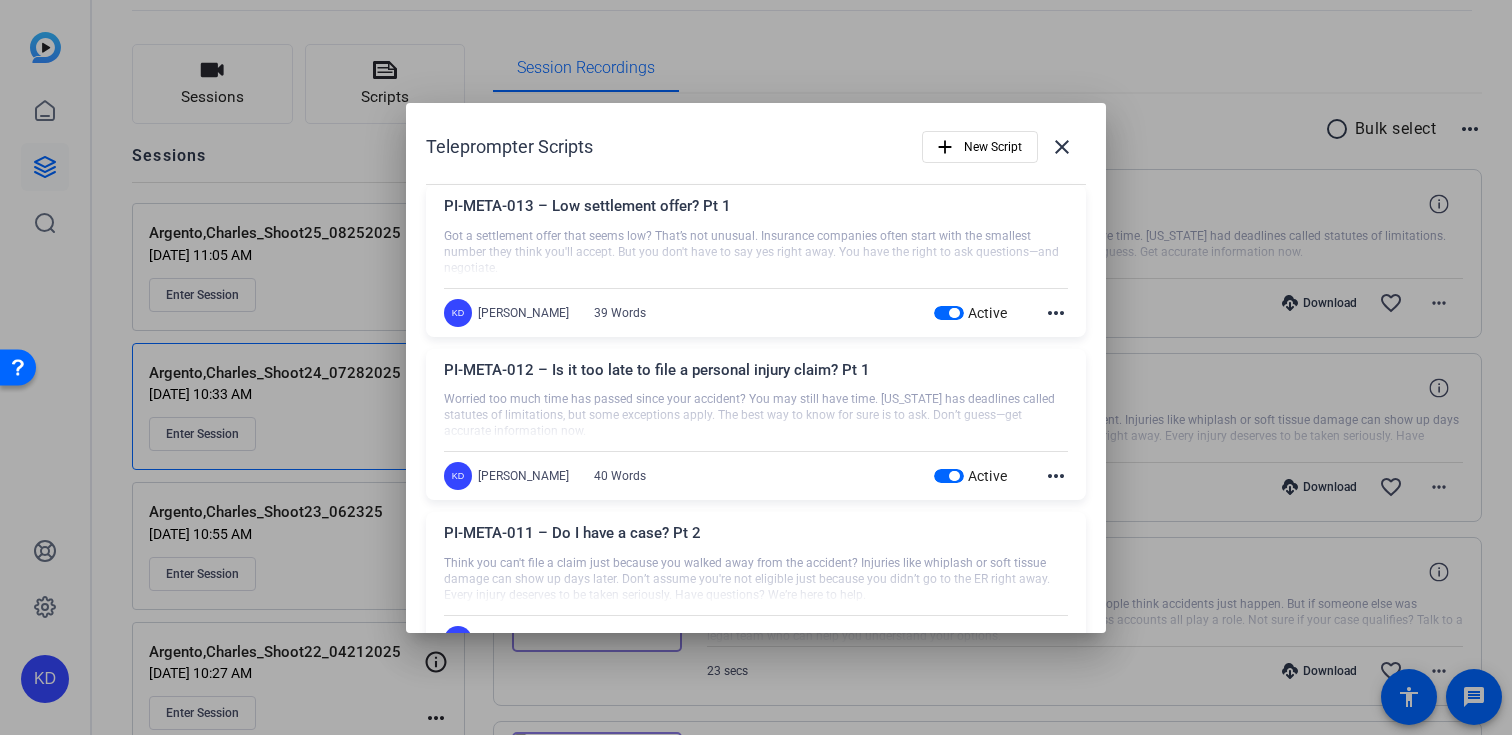 click at bounding box center (949, 476) 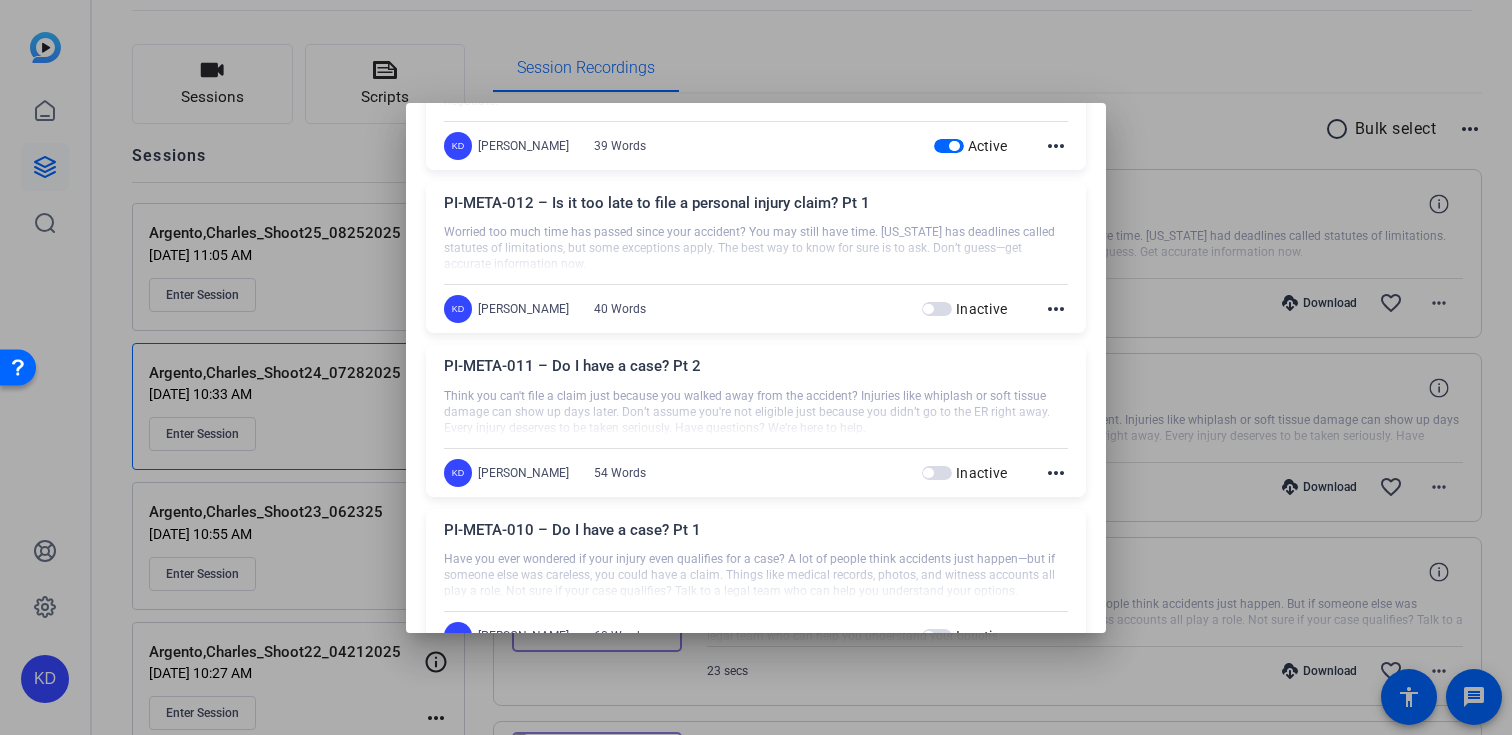 scroll, scrollTop: 173, scrollLeft: 0, axis: vertical 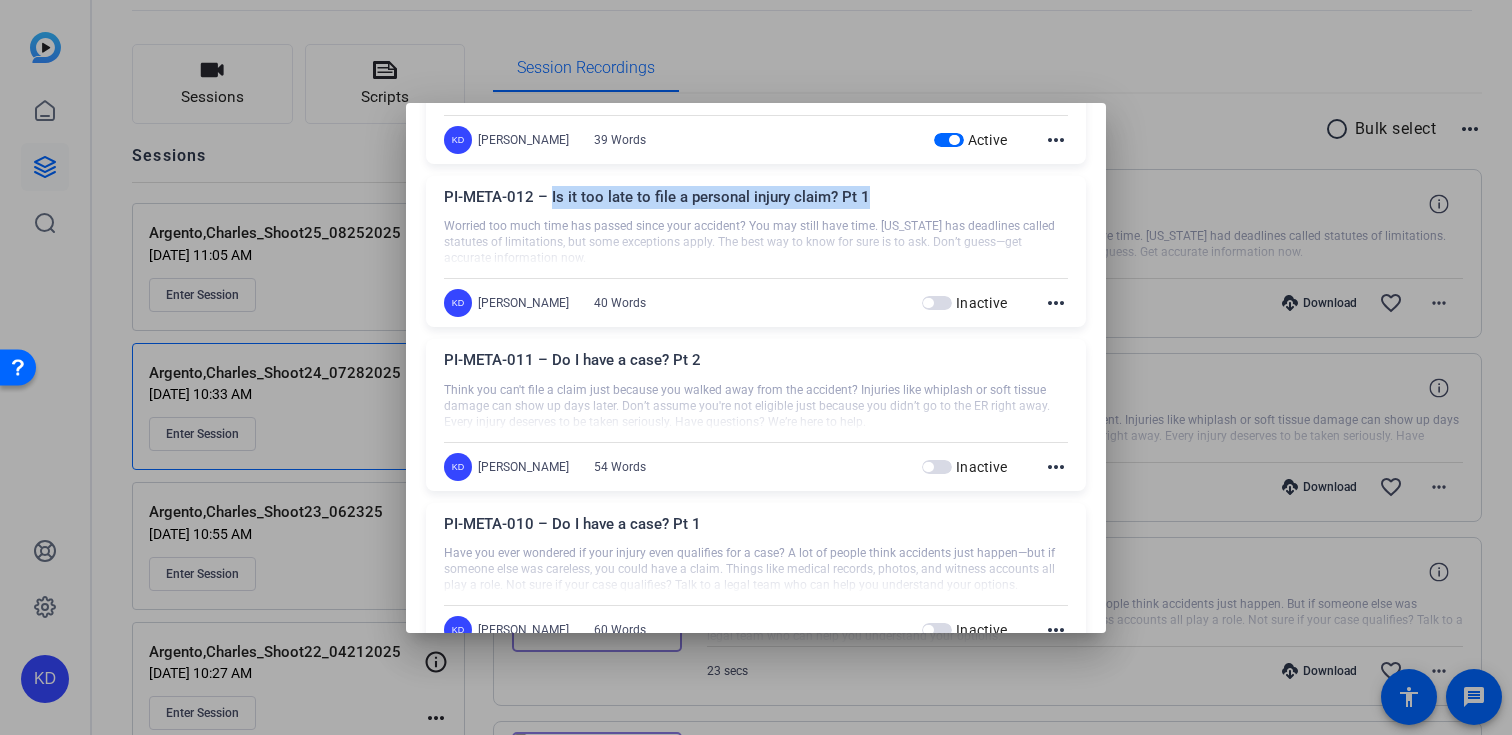 drag, startPoint x: 862, startPoint y: 194, endPoint x: 552, endPoint y: 201, distance: 310.079 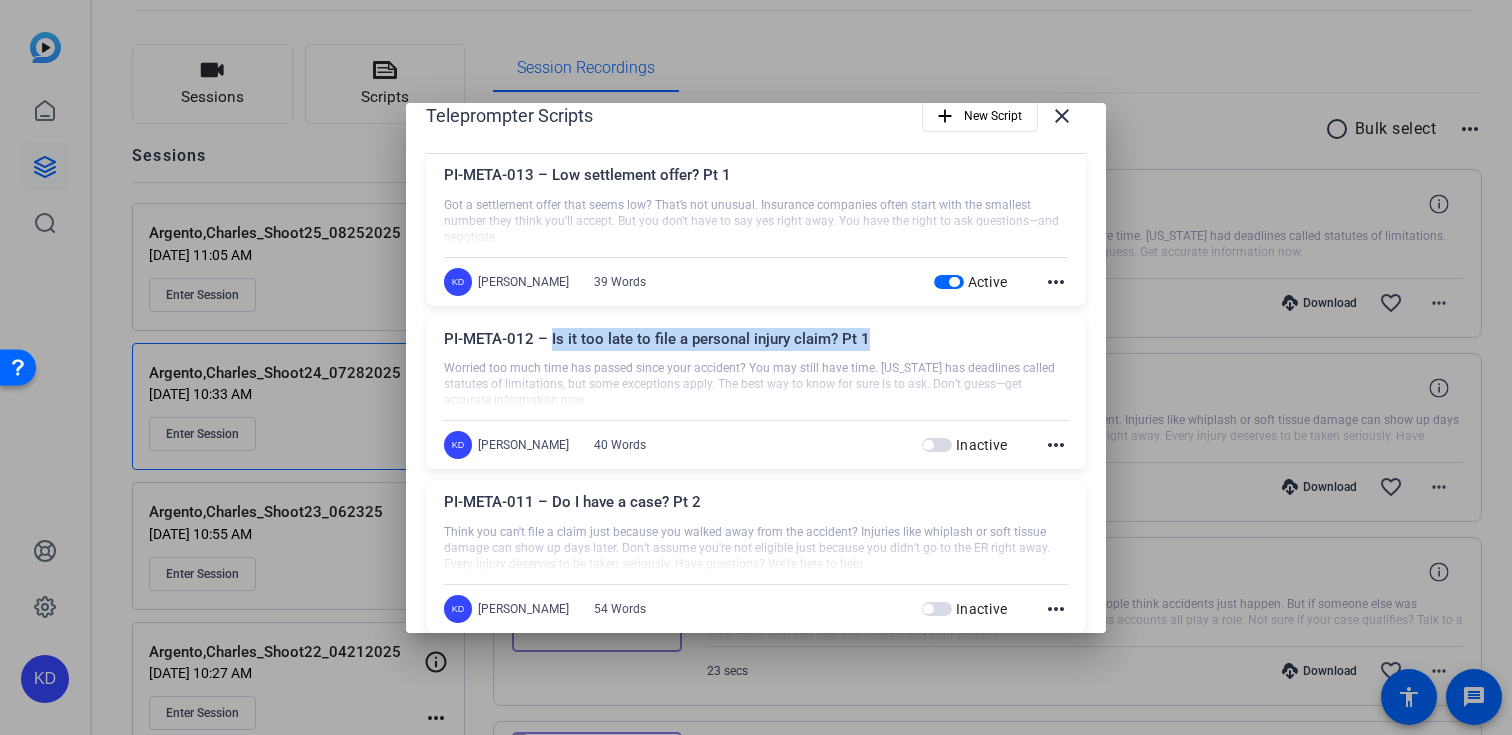 scroll, scrollTop: 82, scrollLeft: 0, axis: vertical 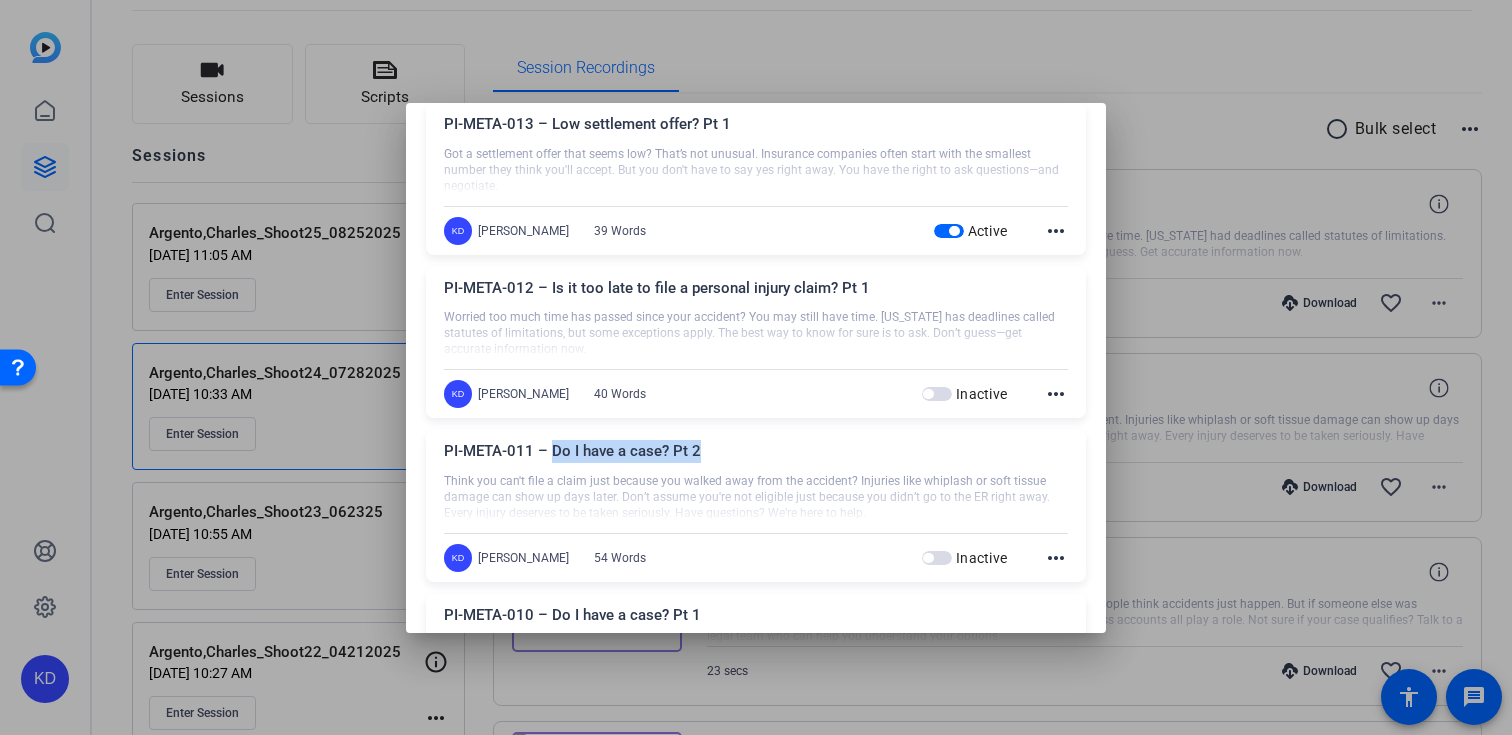 drag, startPoint x: 714, startPoint y: 447, endPoint x: 550, endPoint y: 448, distance: 164.00305 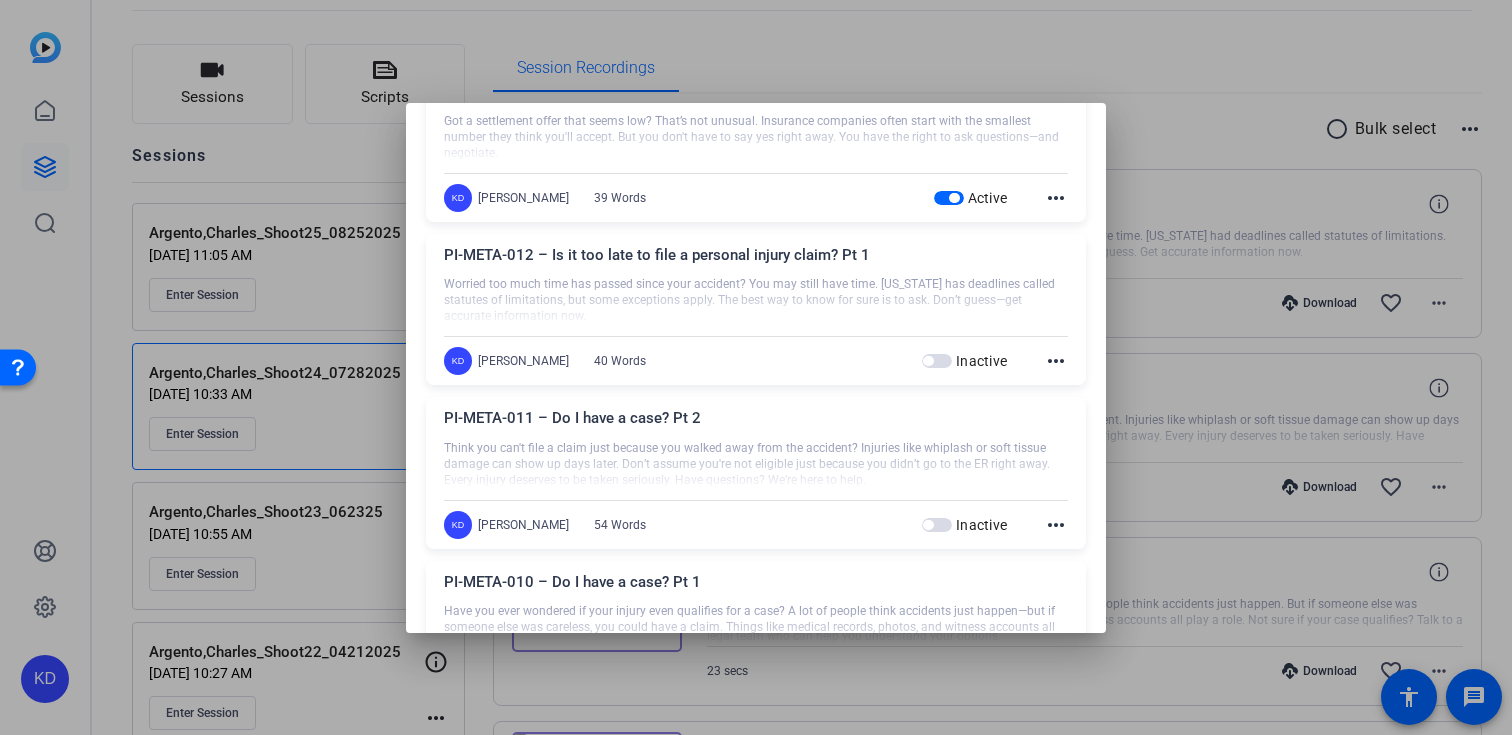 click at bounding box center (756, 465) 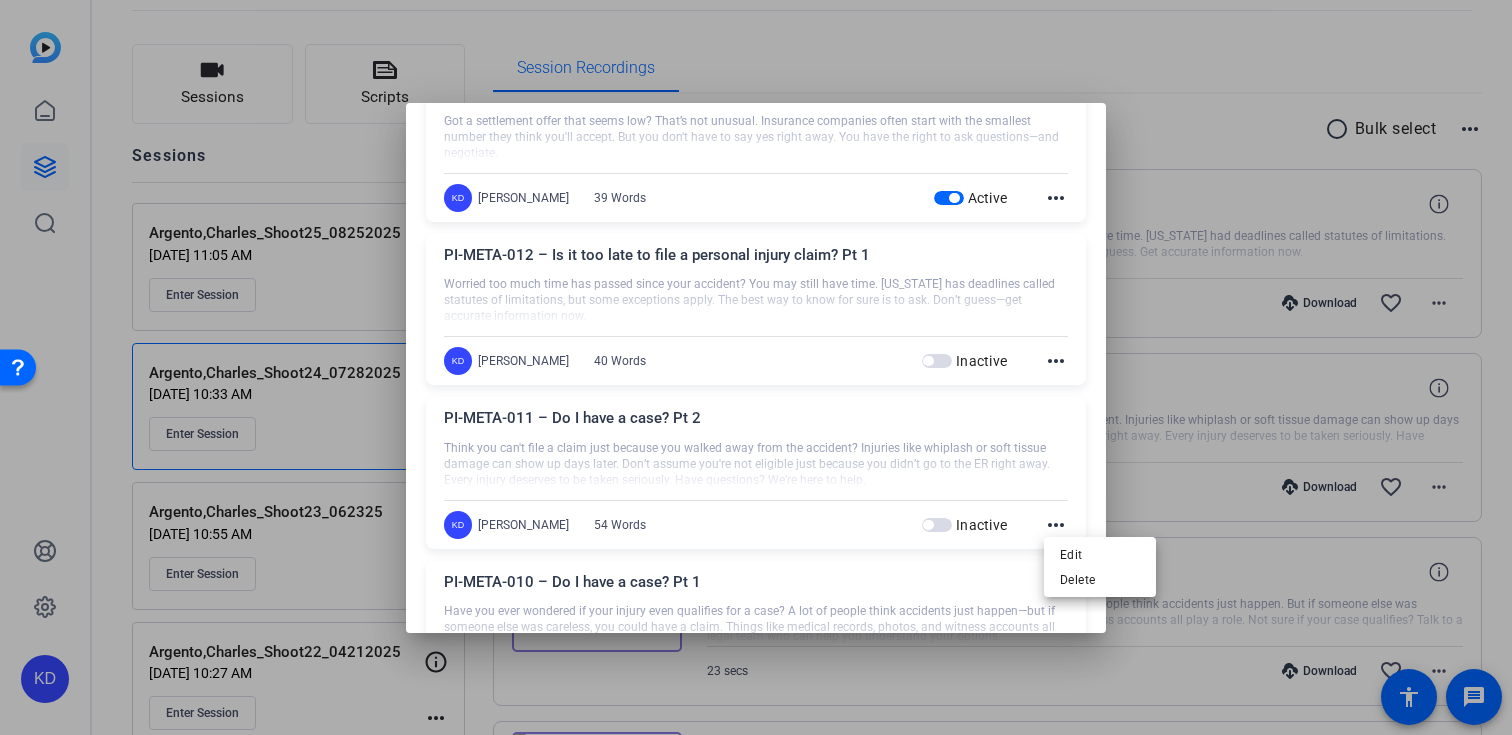 click on "Edit Delete" at bounding box center (1100, 567) 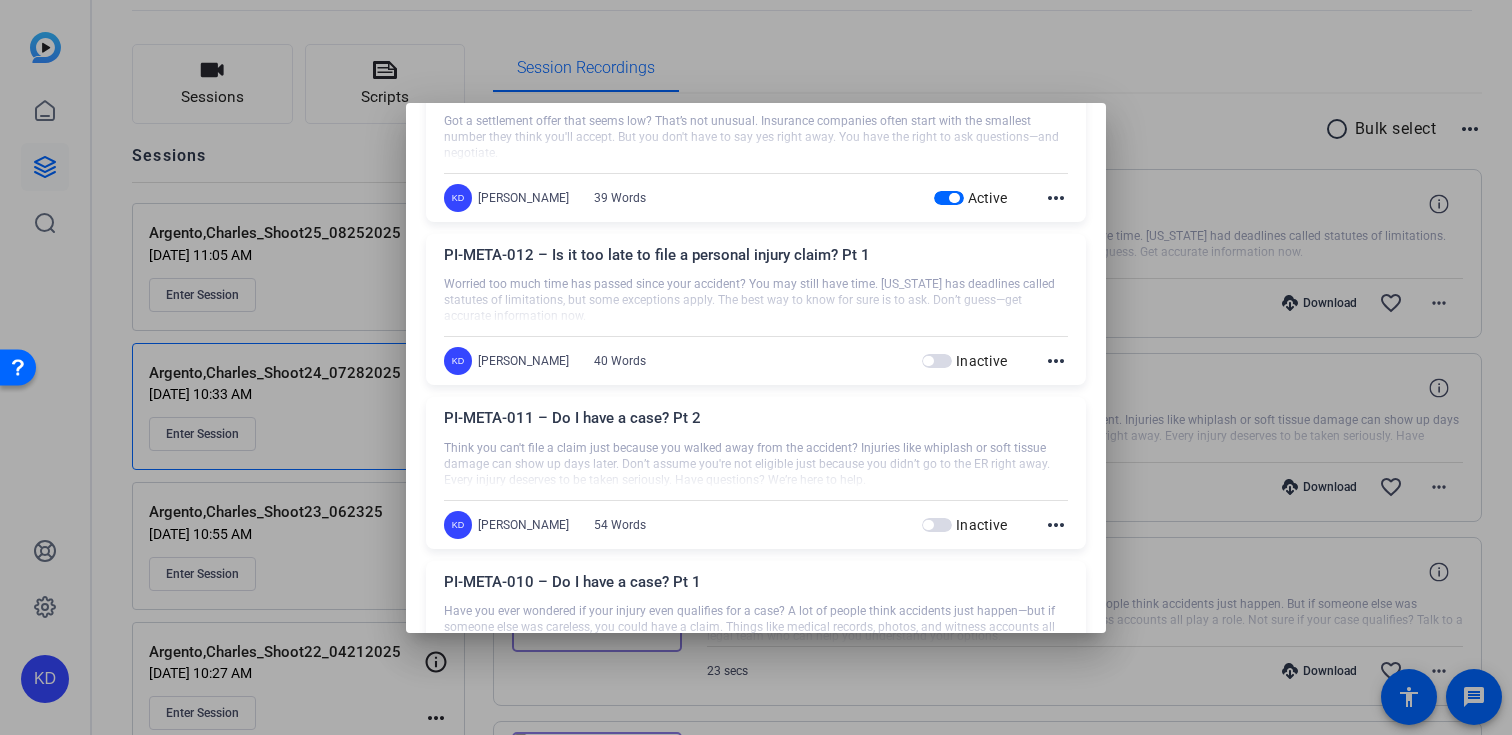 click on "more_horiz" 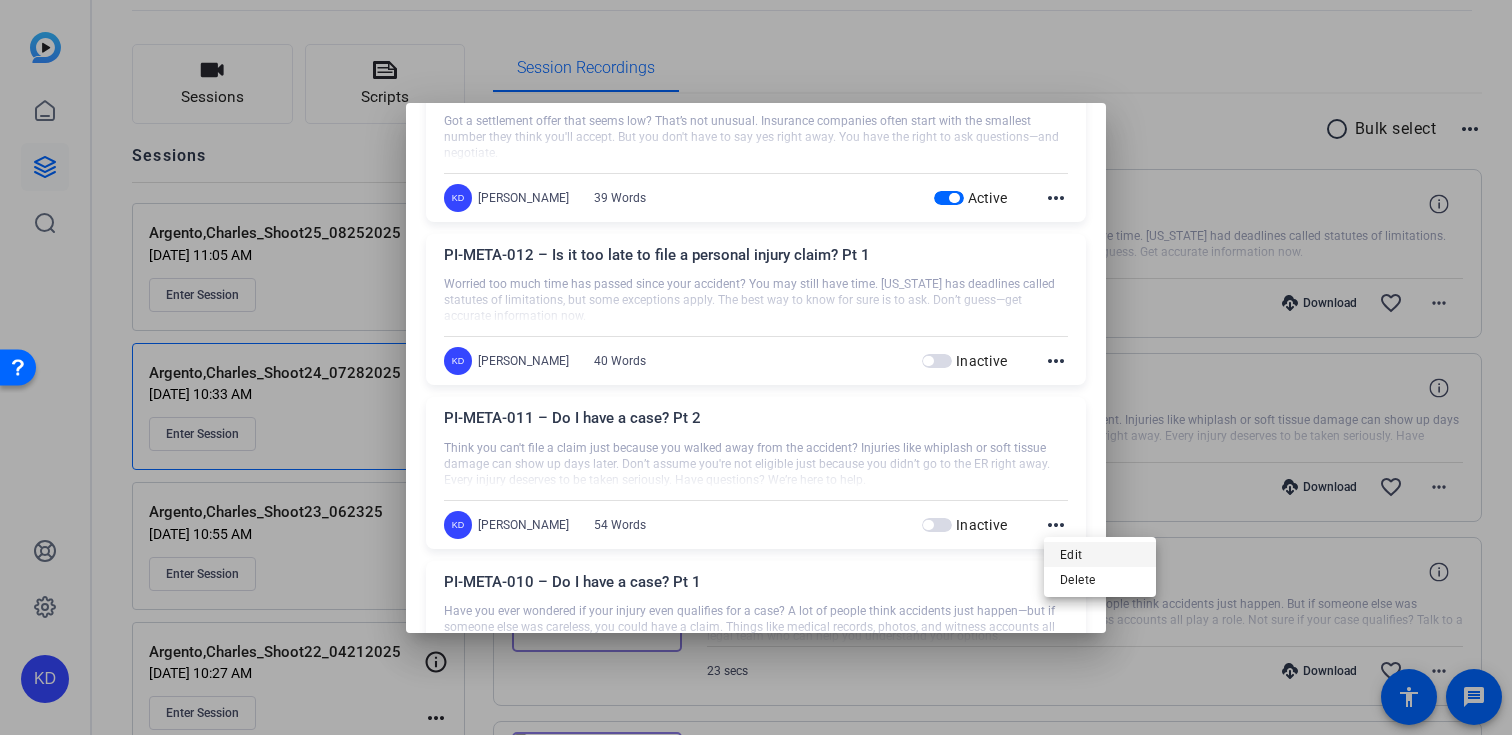 click on "Edit" at bounding box center (1100, 554) 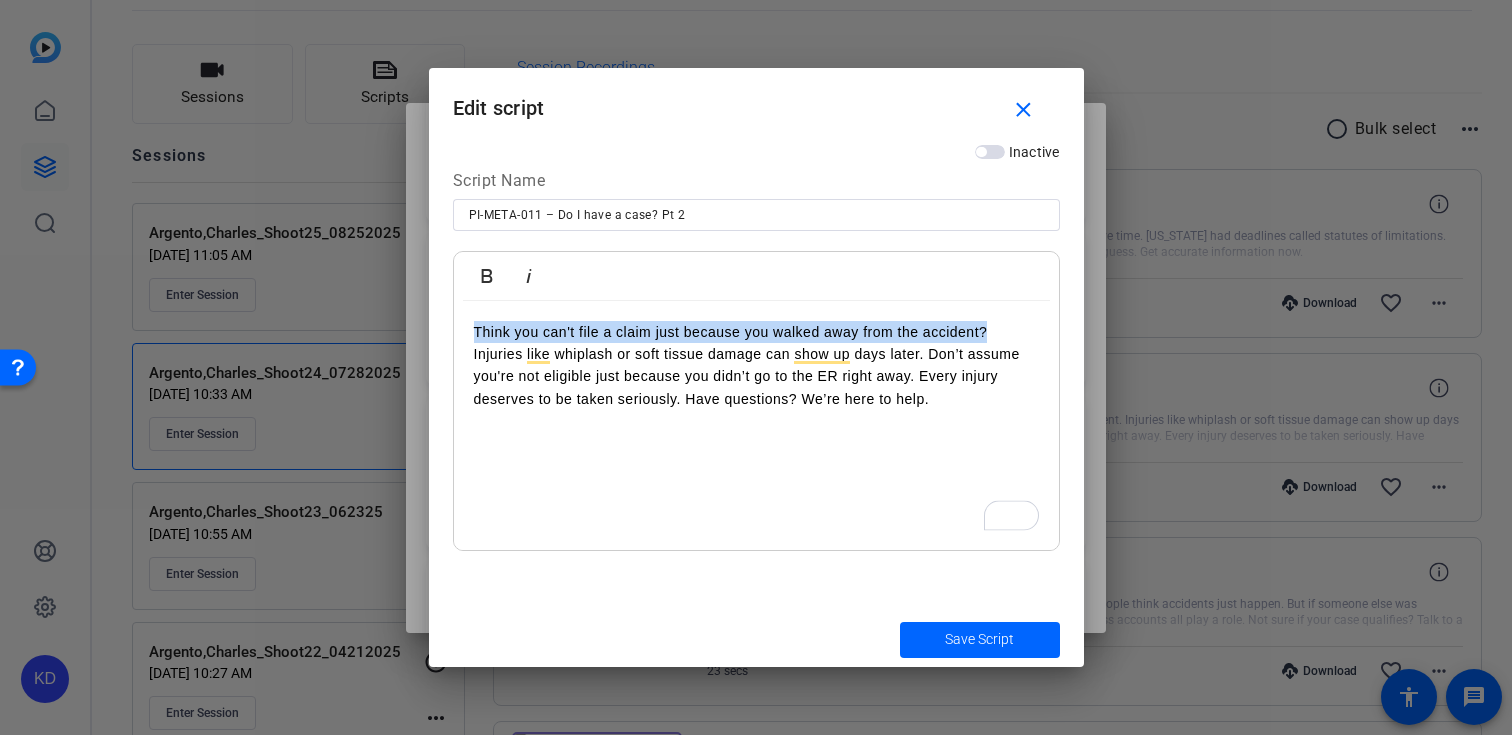 drag, startPoint x: 982, startPoint y: 322, endPoint x: 462, endPoint y: 337, distance: 520.2163 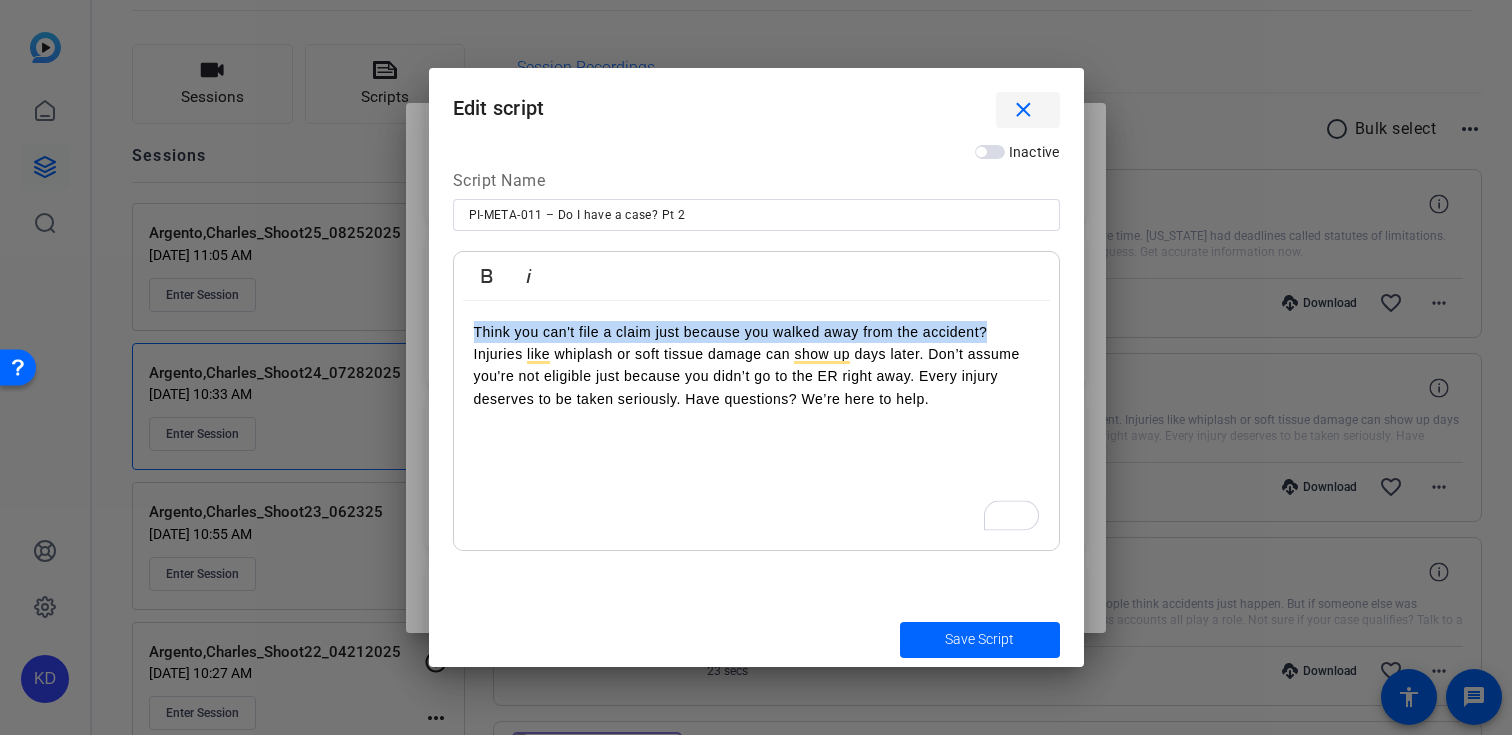 click at bounding box center [1028, 110] 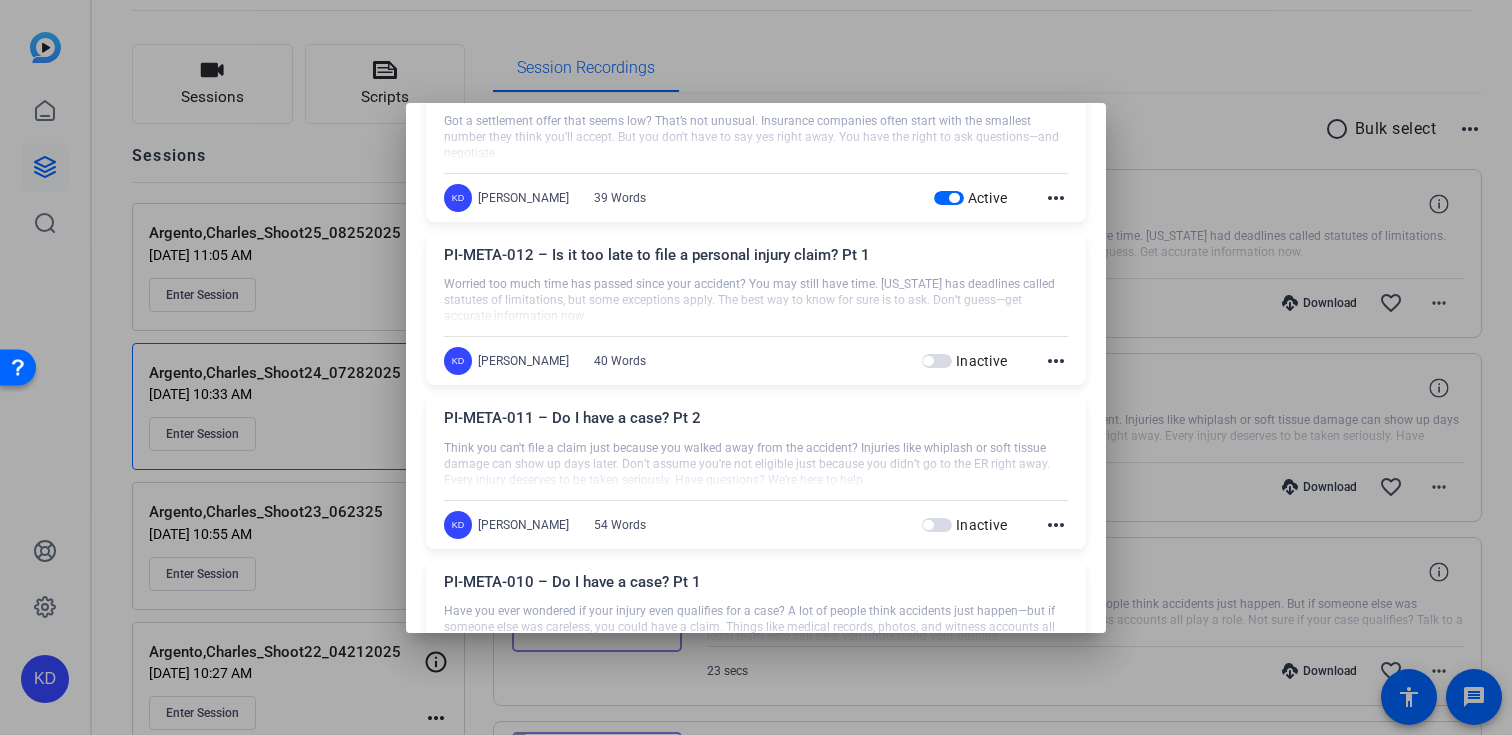 scroll, scrollTop: 0, scrollLeft: 0, axis: both 